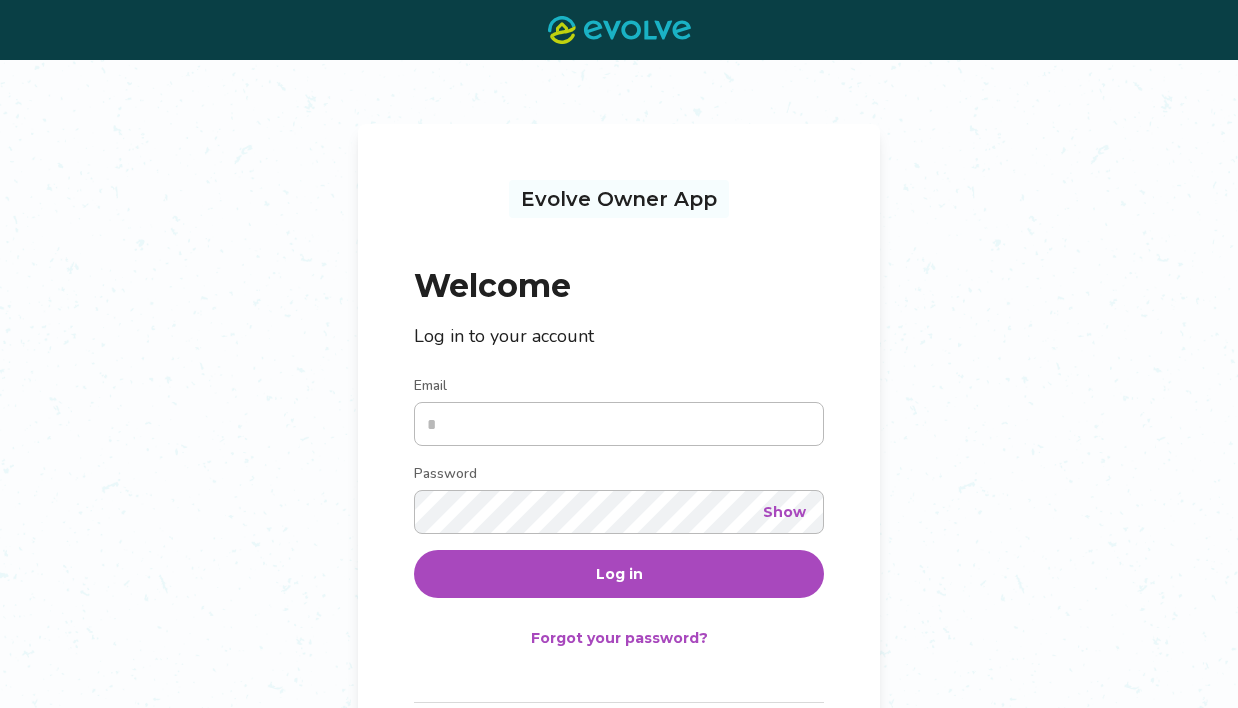 scroll, scrollTop: 0, scrollLeft: 0, axis: both 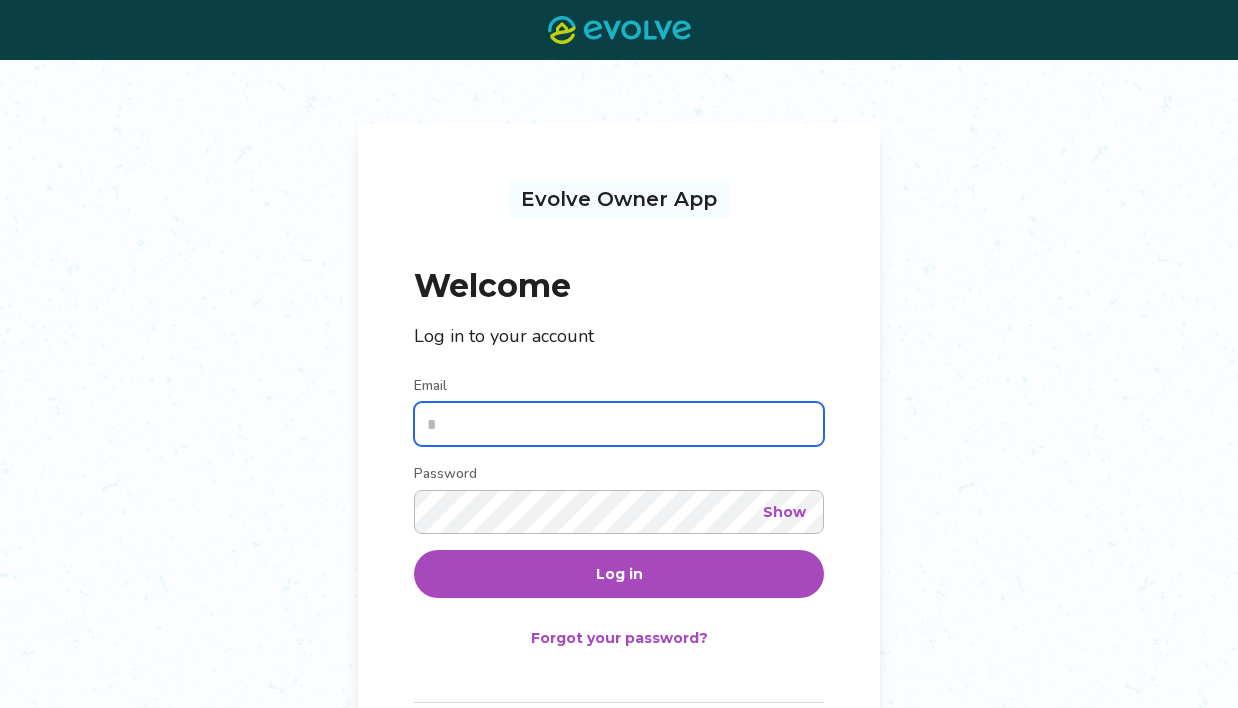 type on "**********" 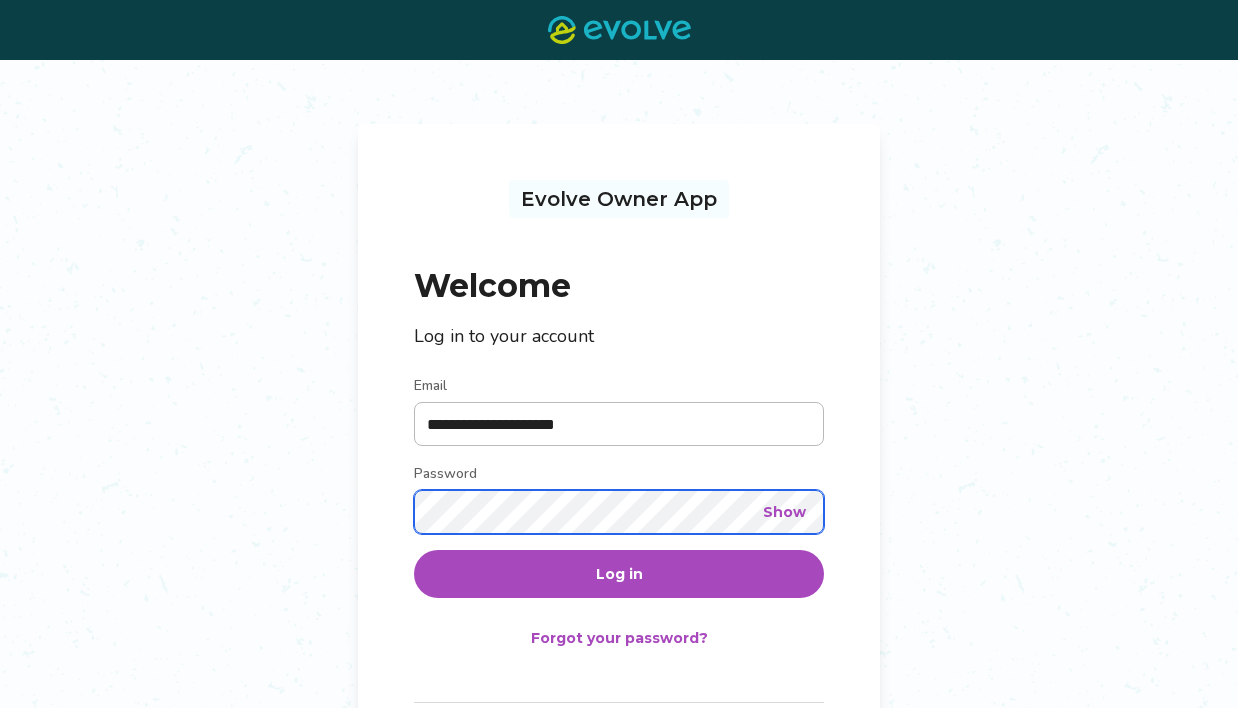 click on "Log in" at bounding box center (619, 574) 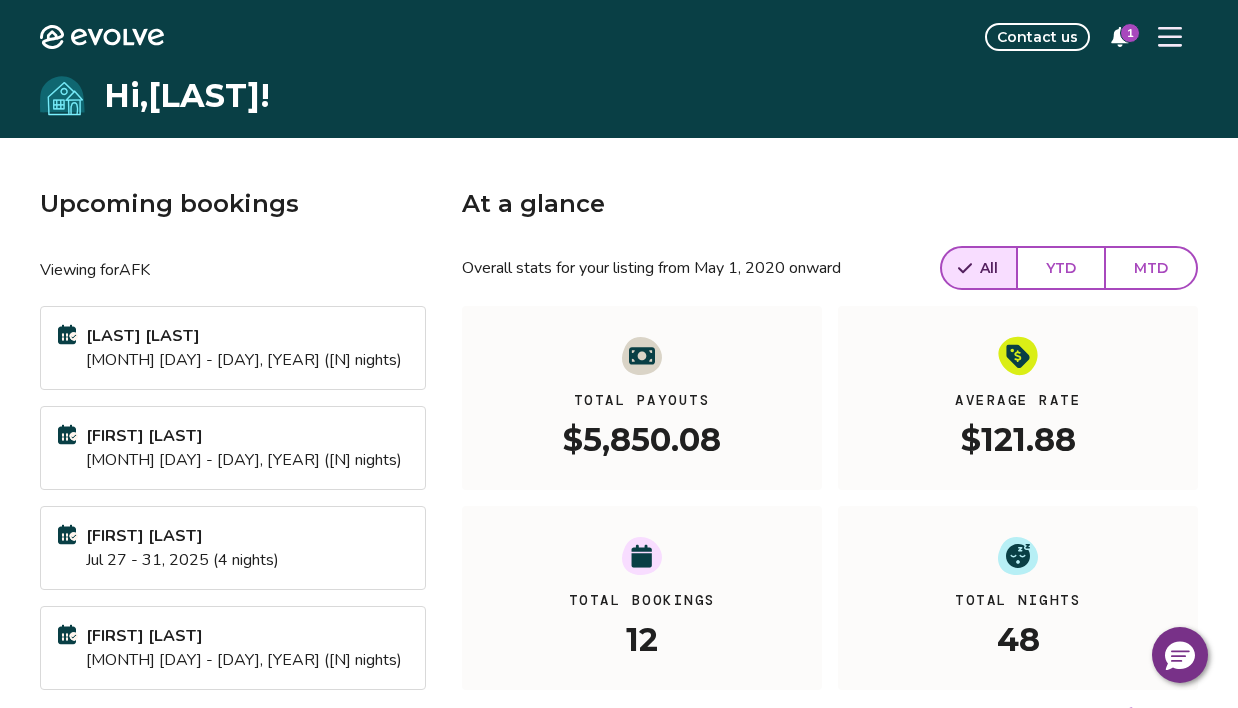 click 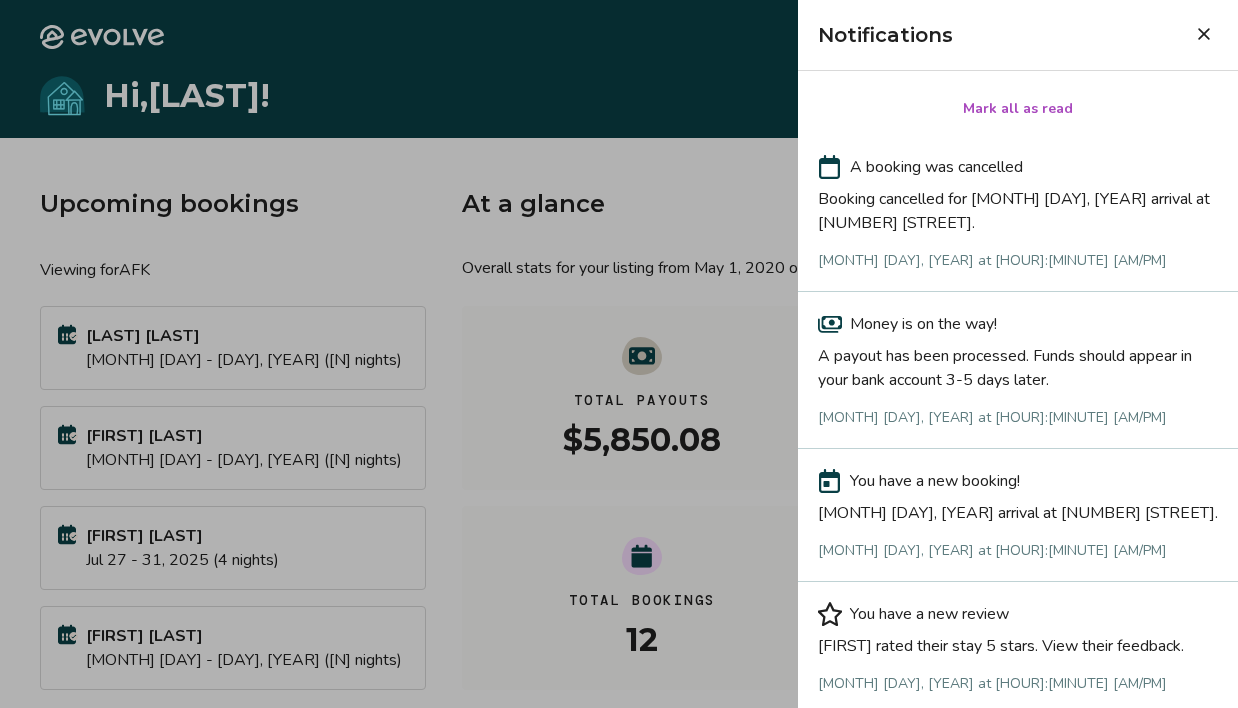click at bounding box center (1204, 34) 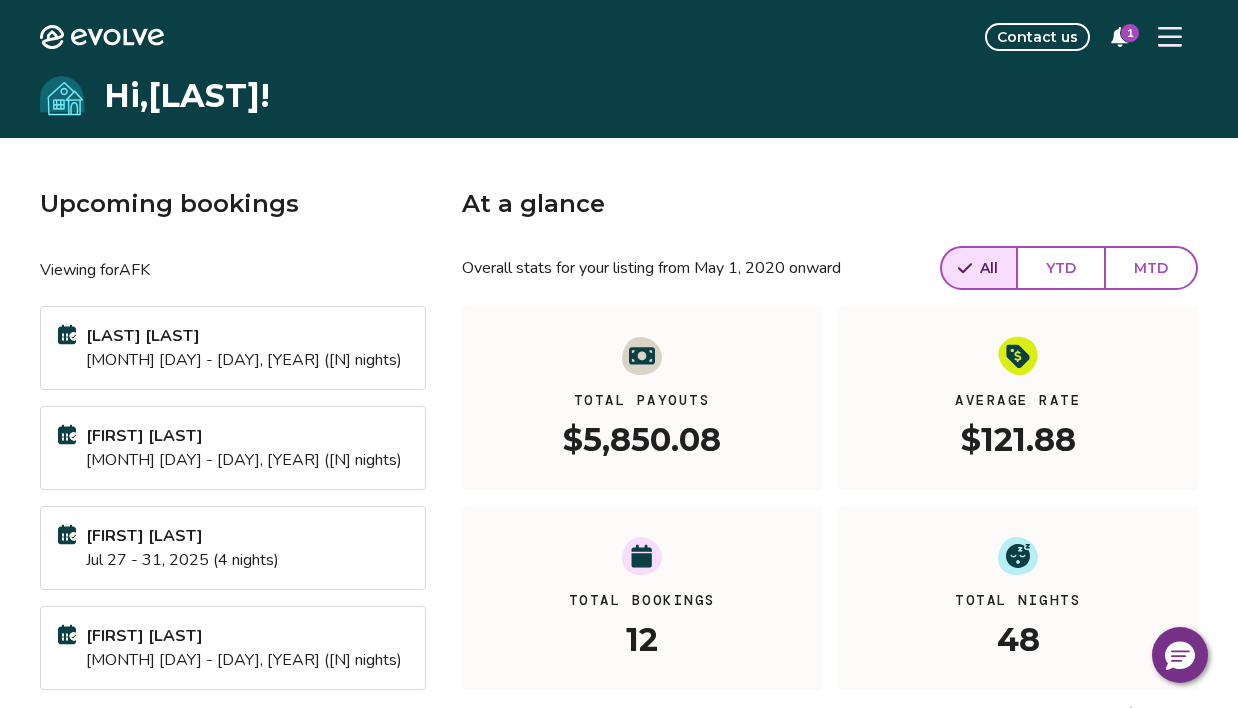 click 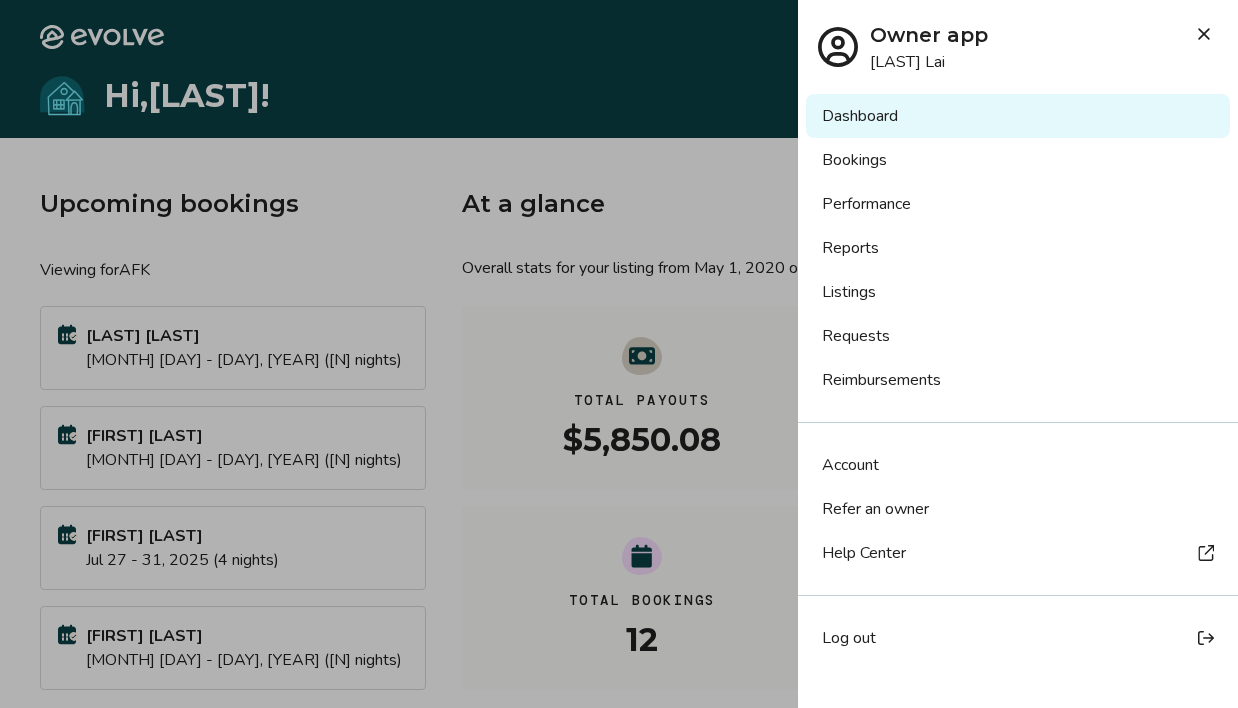 click on "Listings" at bounding box center [1018, 292] 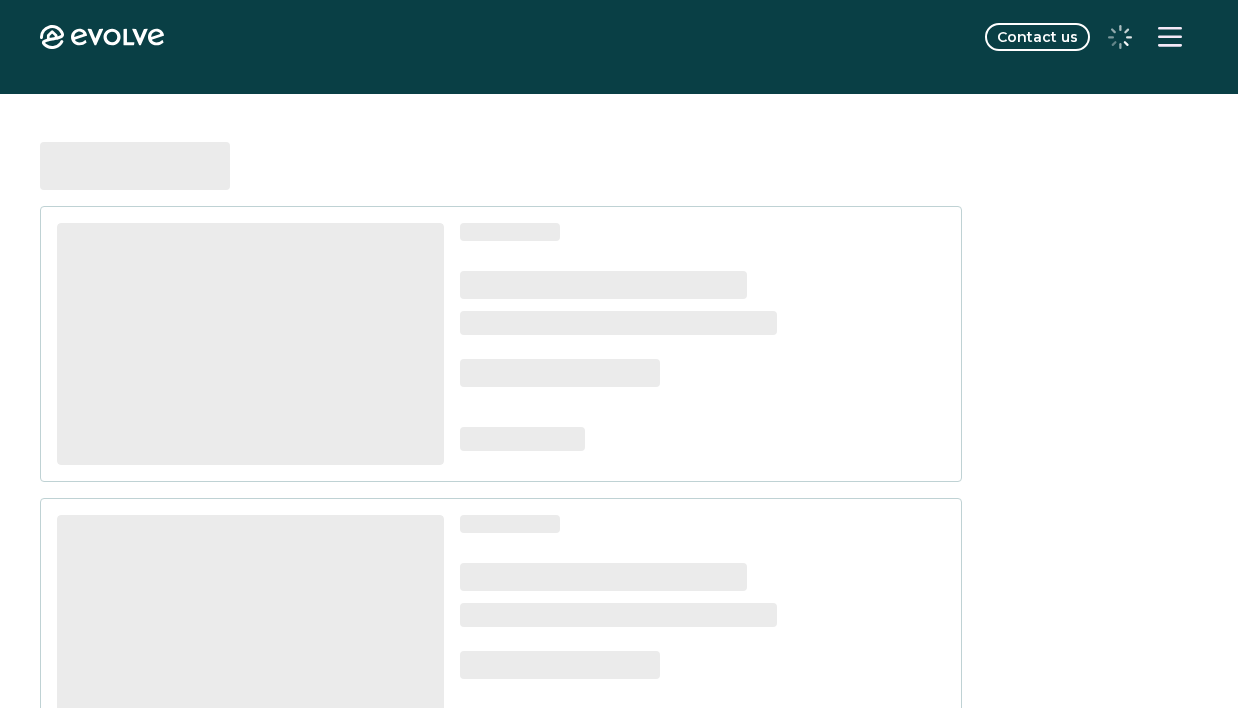 scroll, scrollTop: 0, scrollLeft: 0, axis: both 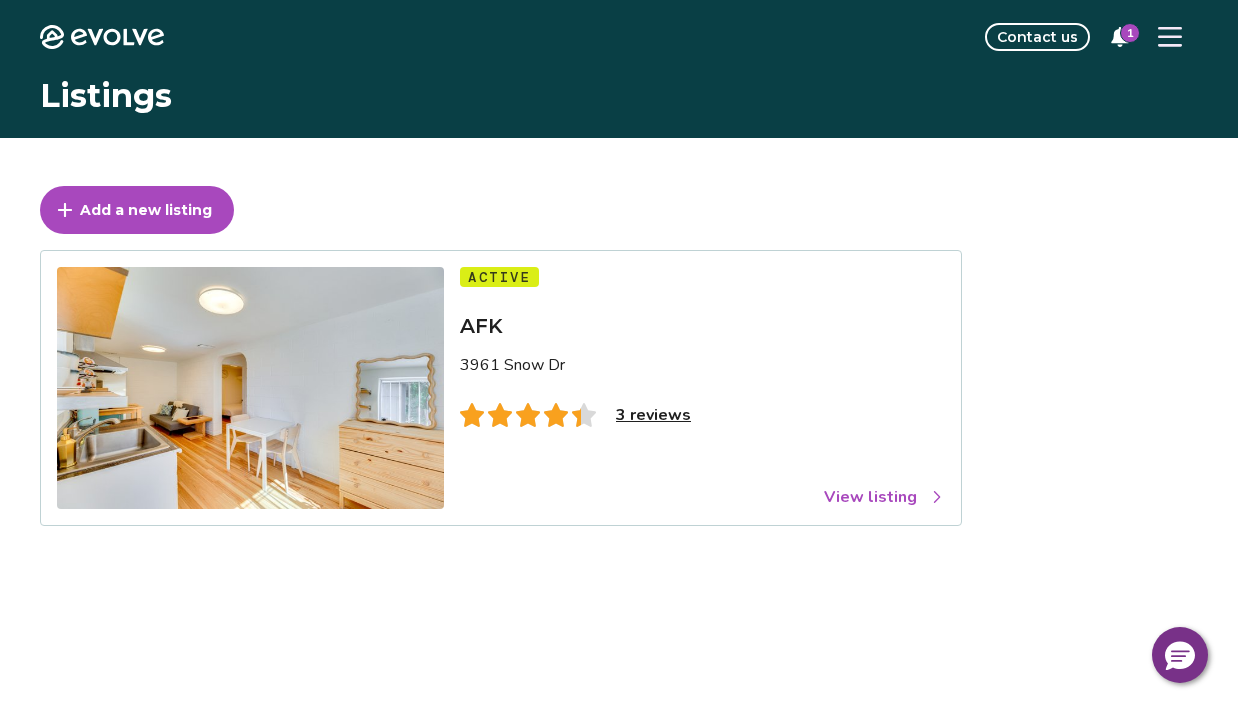 click on "3 reviews" at bounding box center [653, 415] 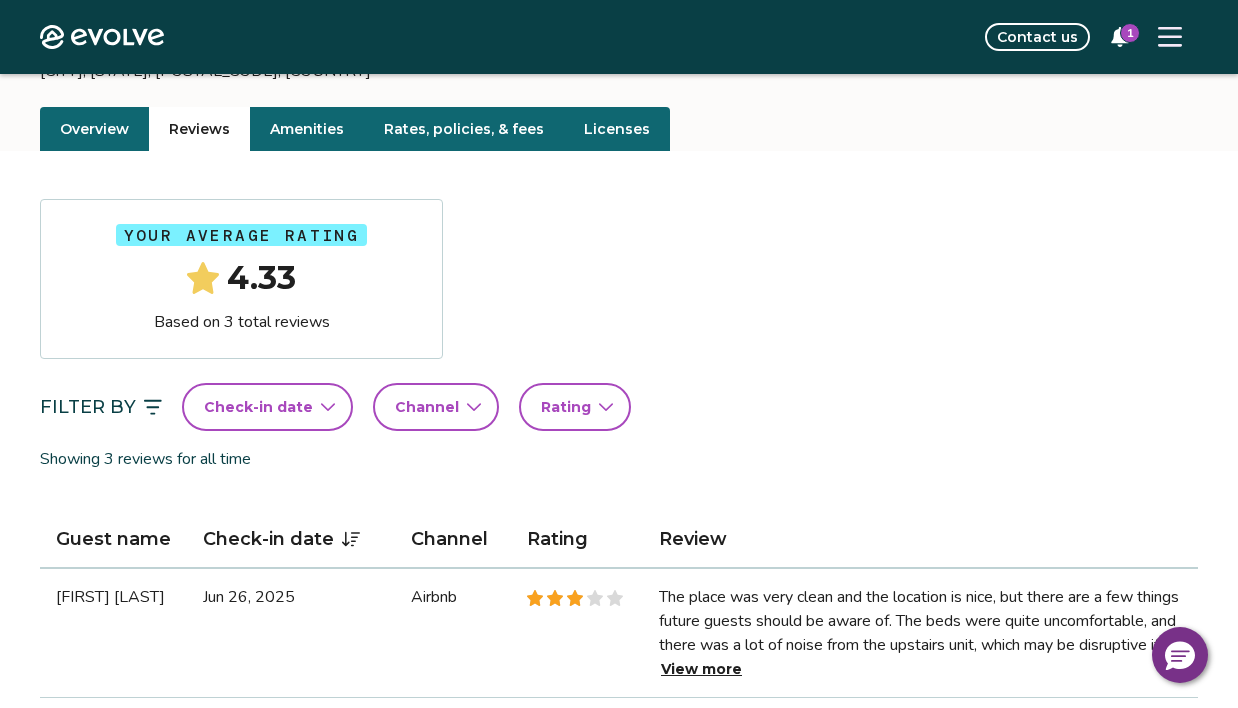 scroll, scrollTop: 404, scrollLeft: 0, axis: vertical 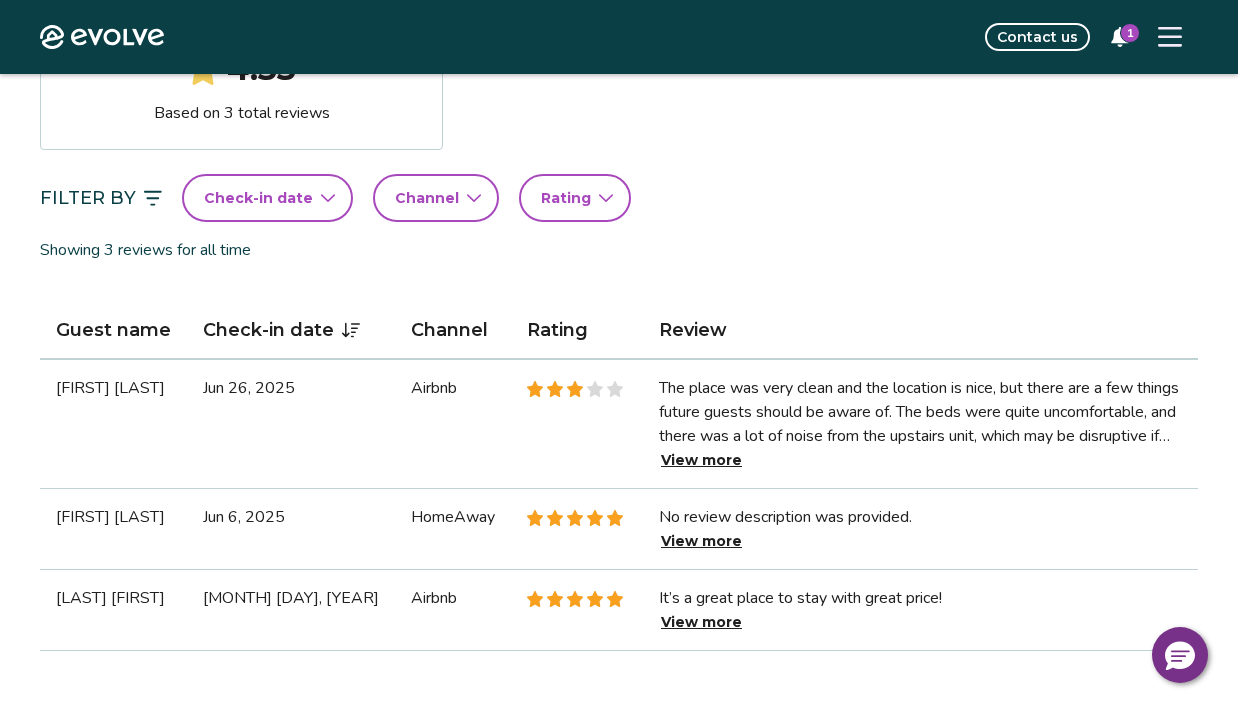 click on "View more" at bounding box center [701, 460] 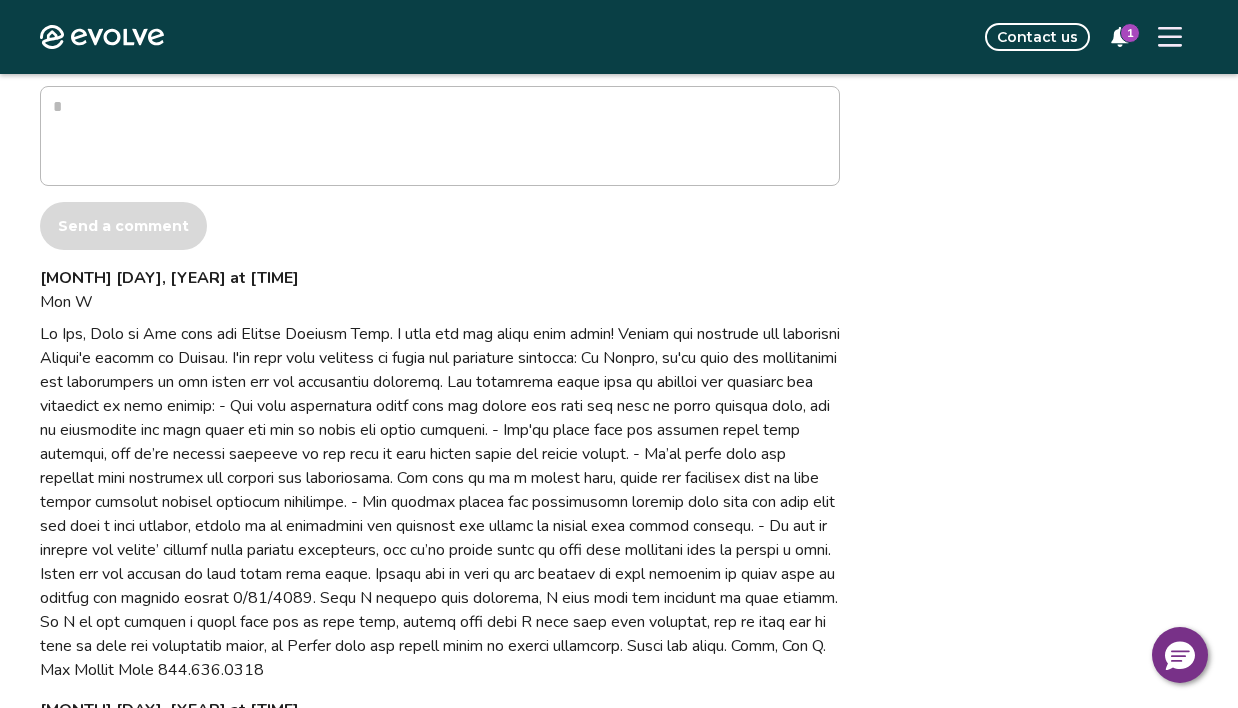 scroll, scrollTop: 598, scrollLeft: 0, axis: vertical 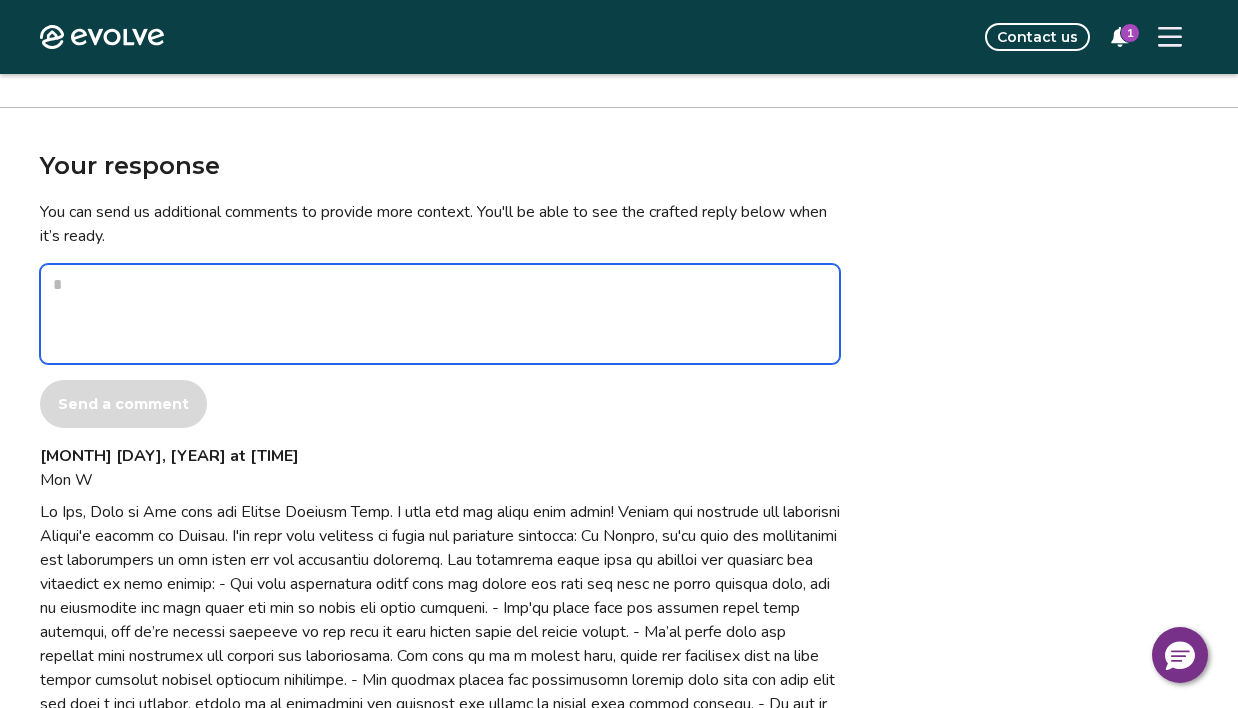 click at bounding box center (440, 314) 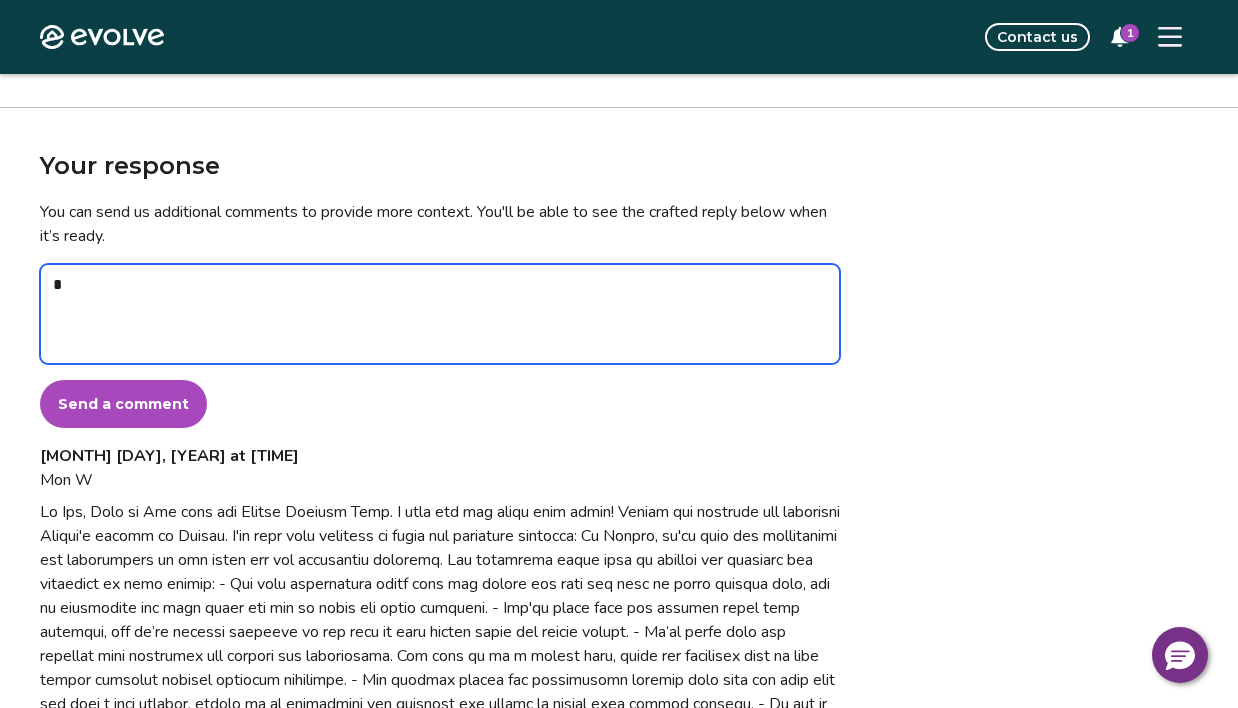 type on "*" 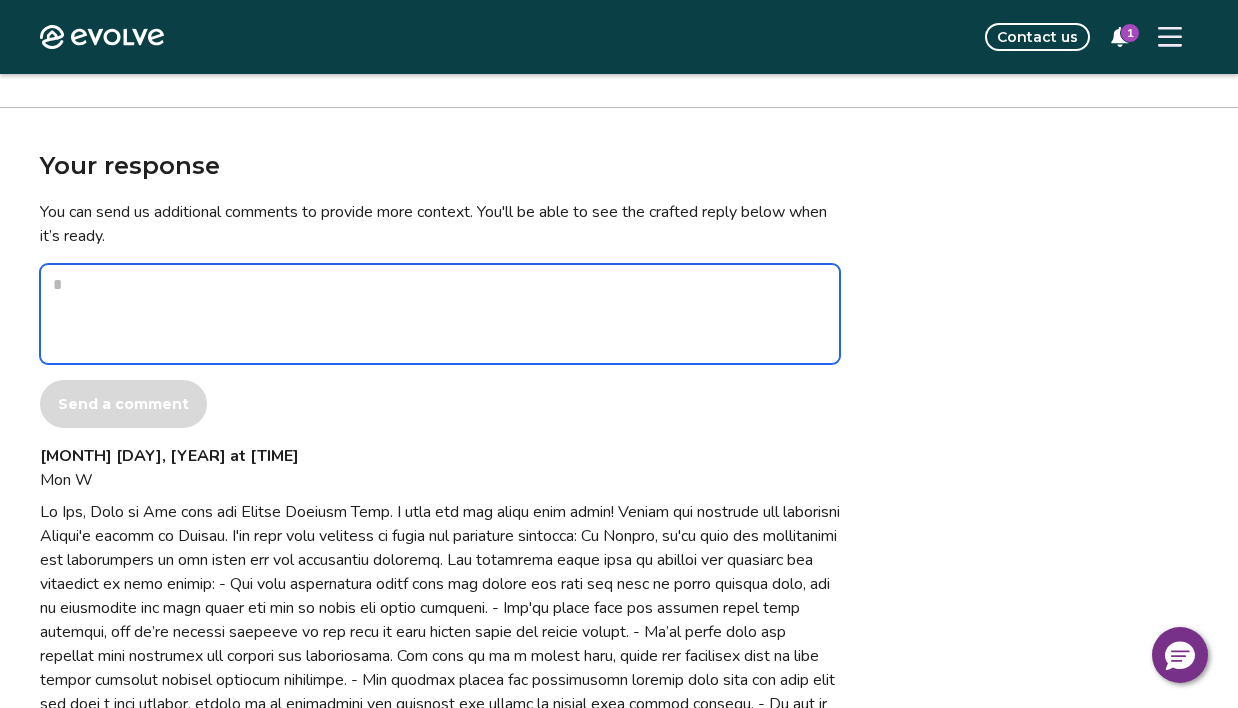 type on "*" 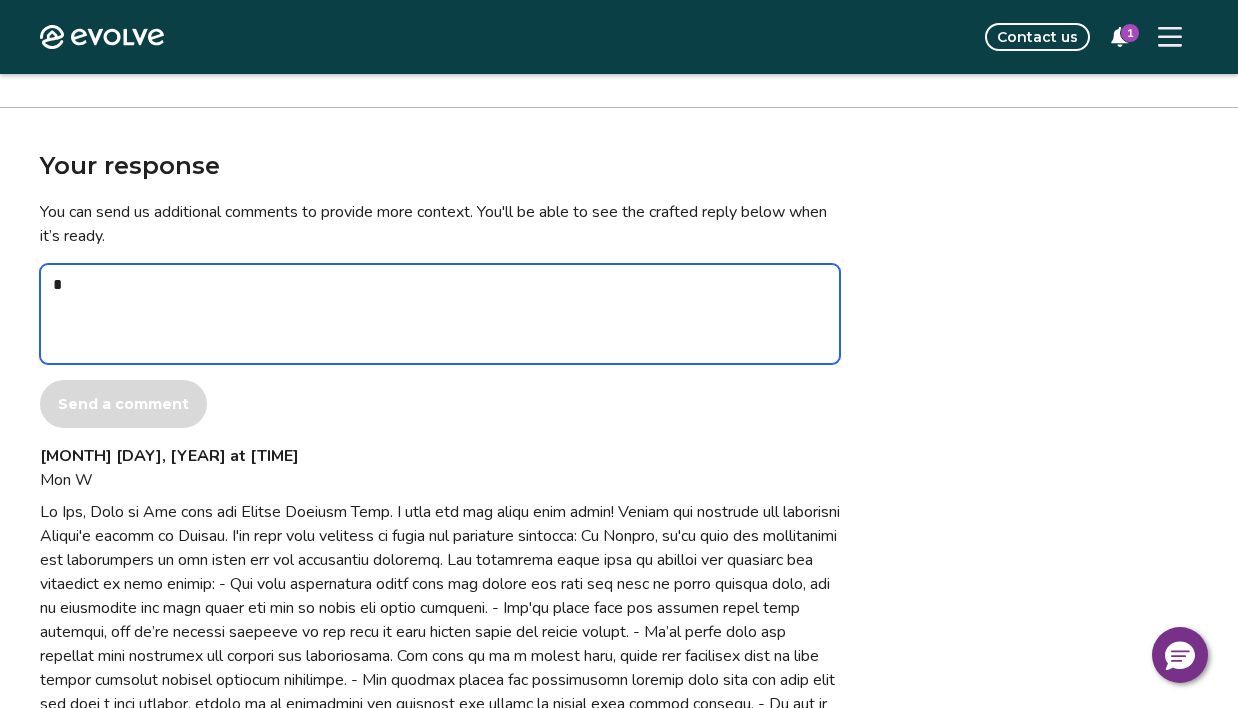 type on "*" 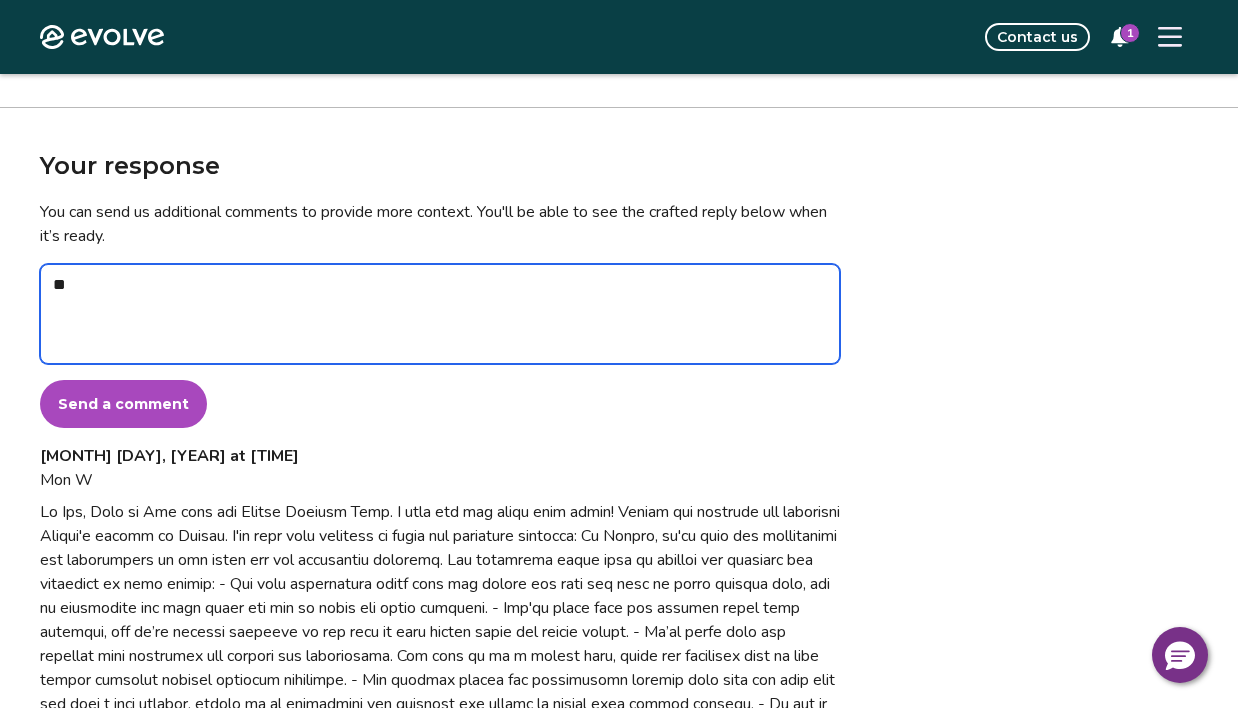type on "*" 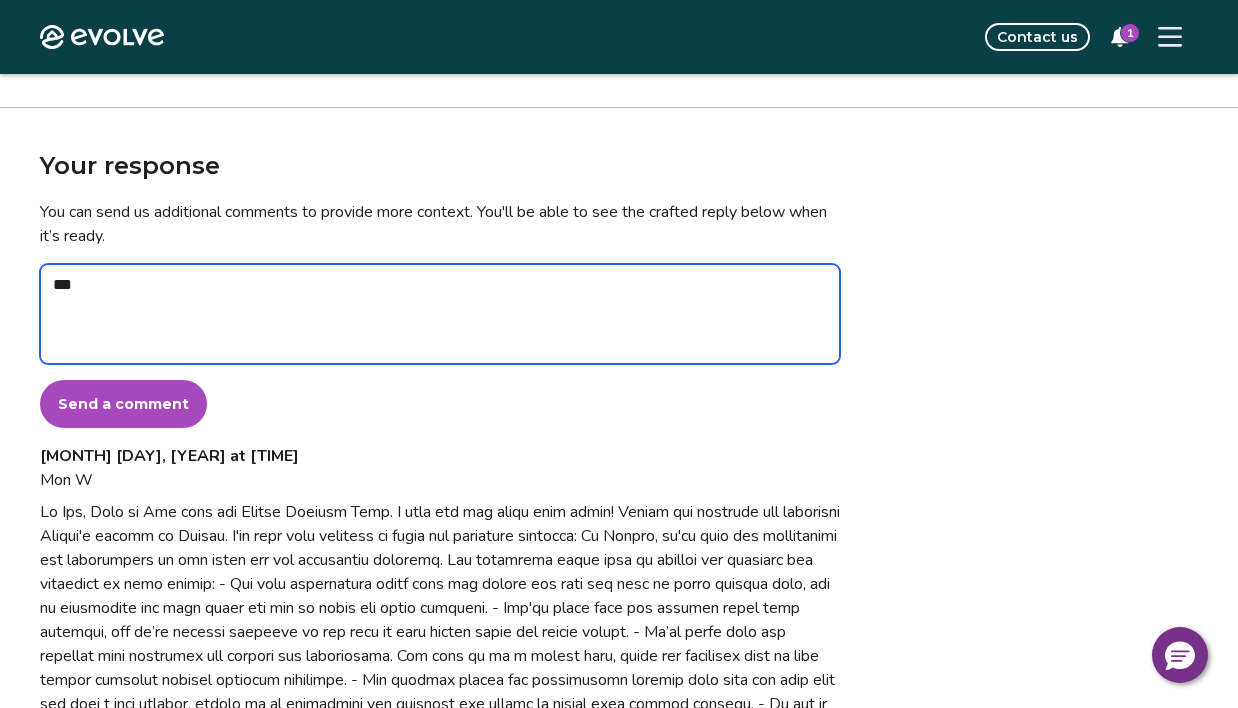 type on "*" 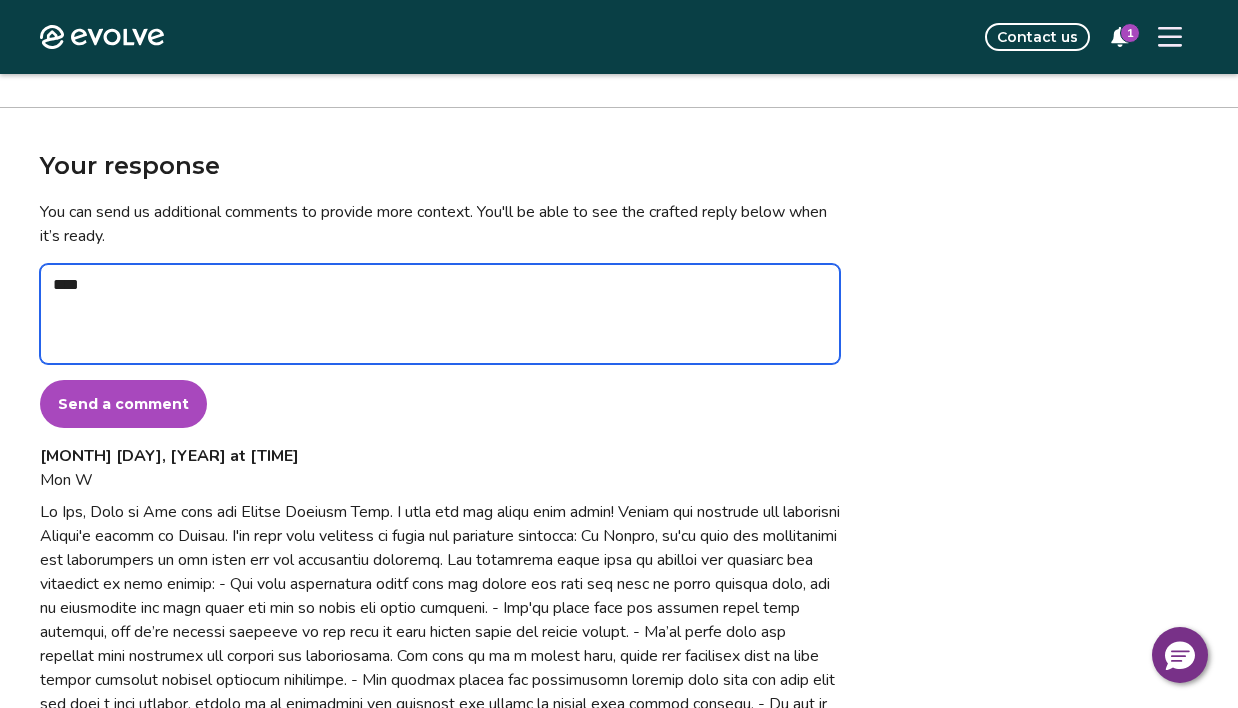 type on "*" 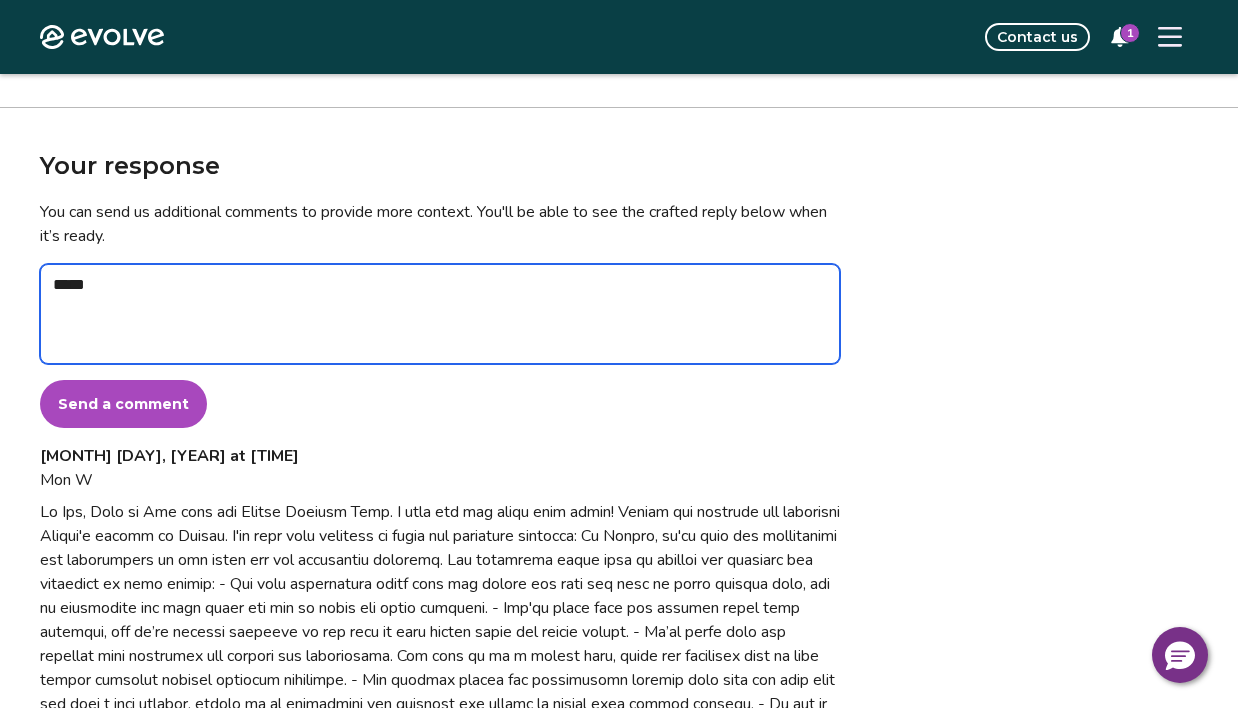 type on "*" 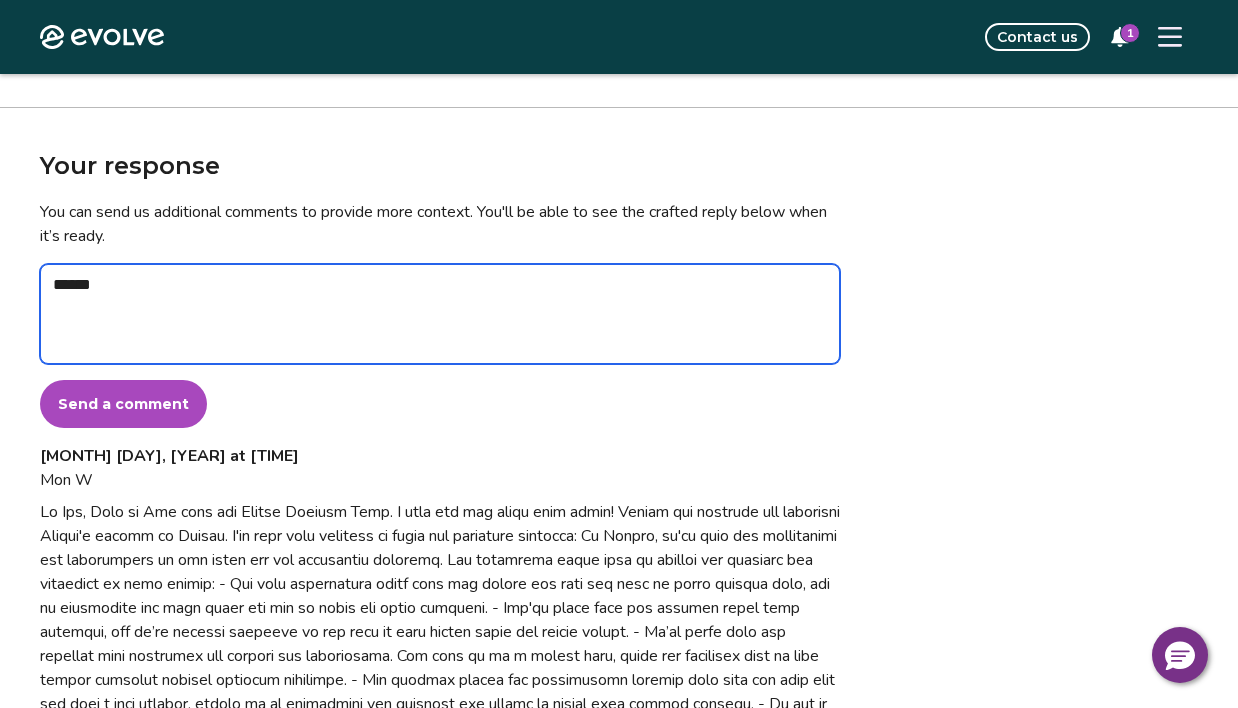 type on "*" 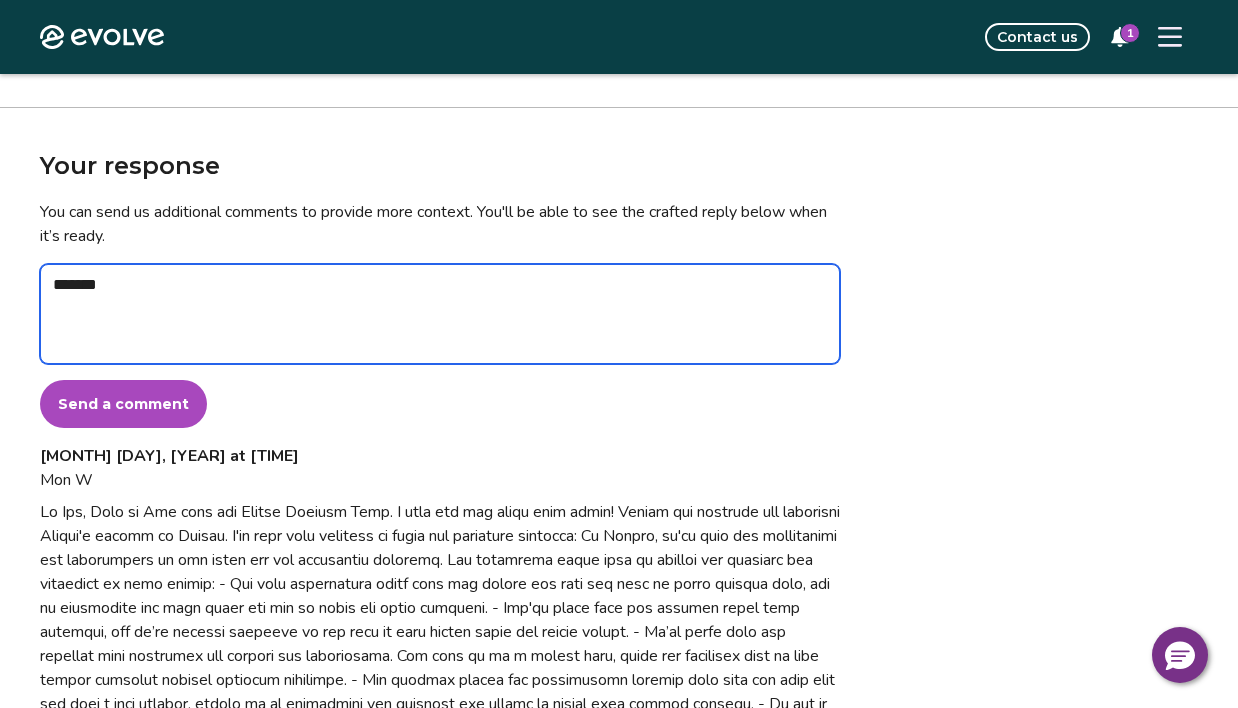 type on "*" 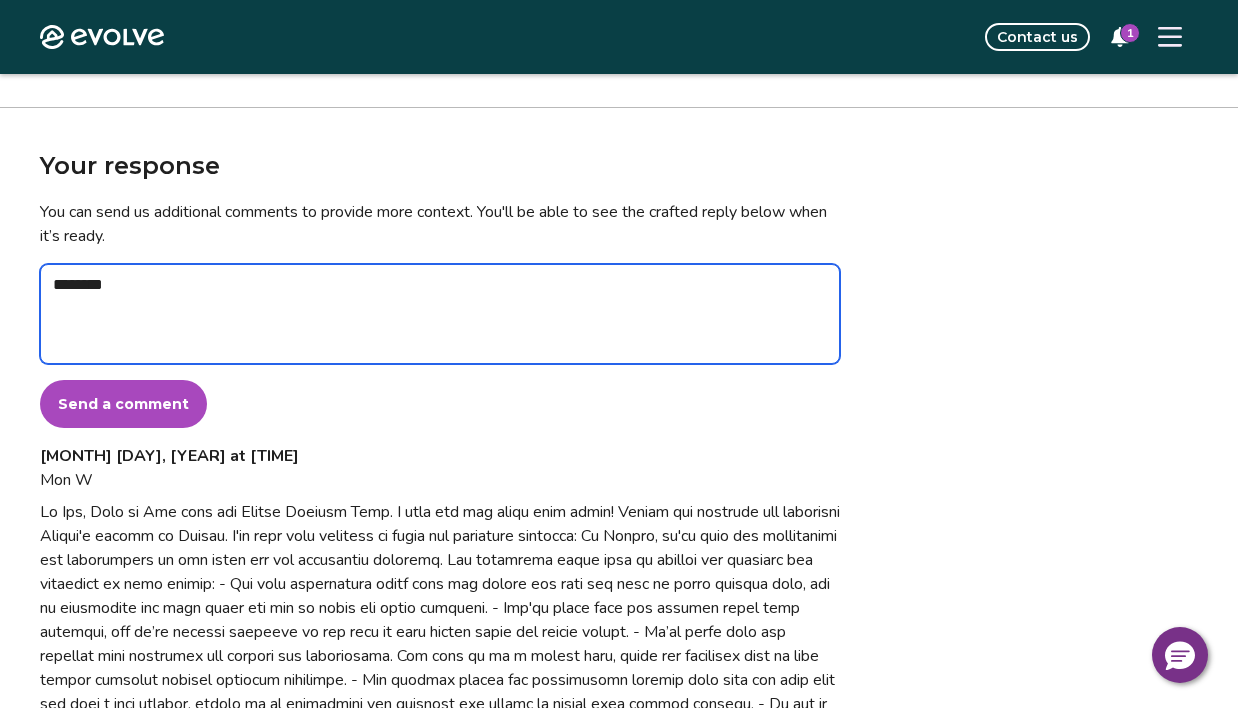type on "*" 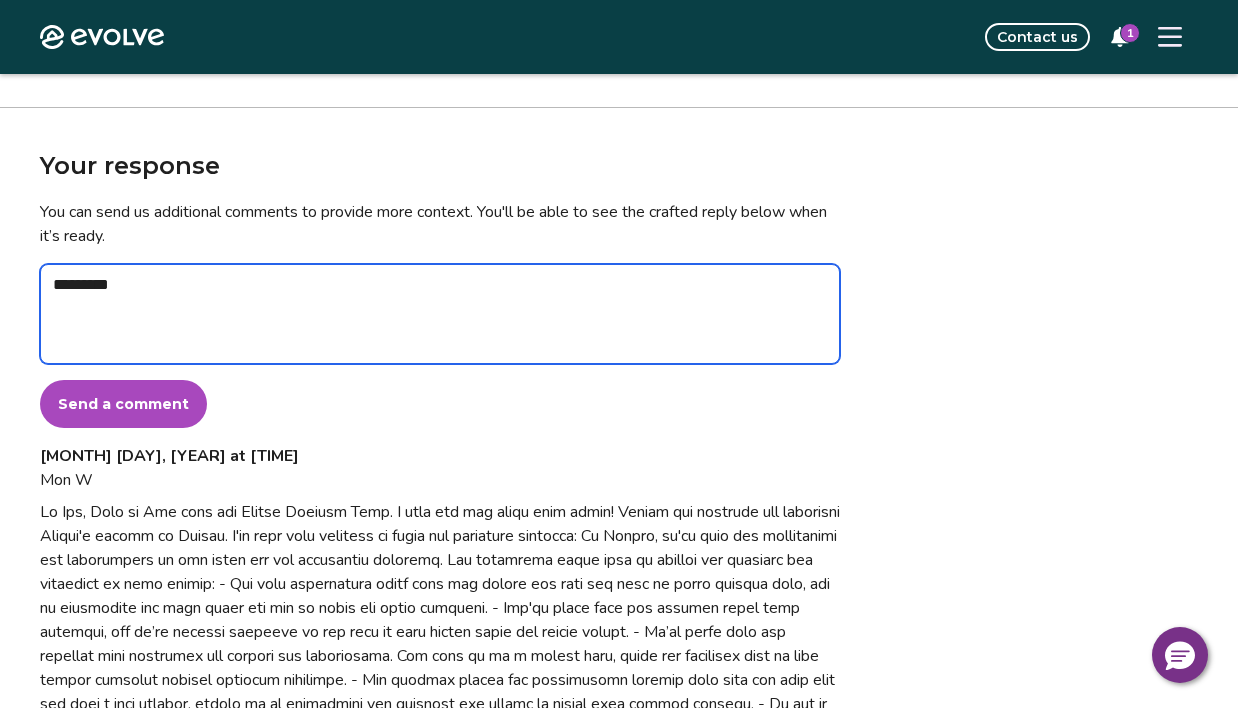 type on "*" 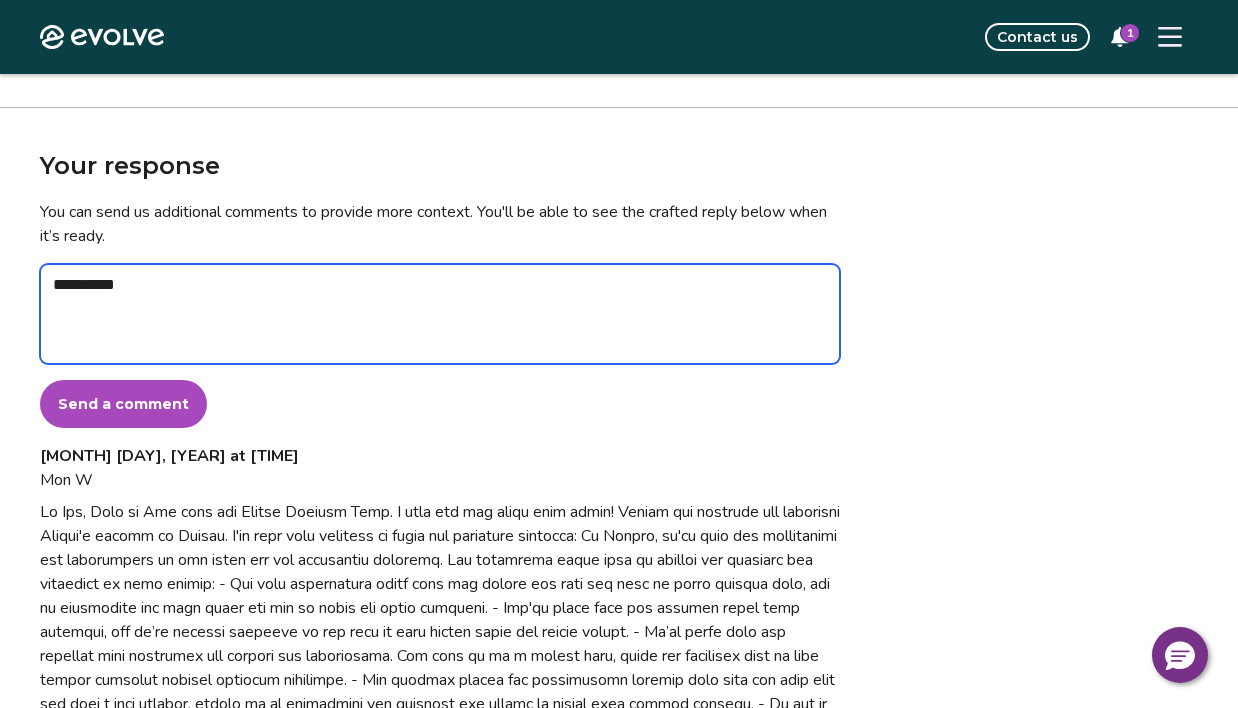 type on "*" 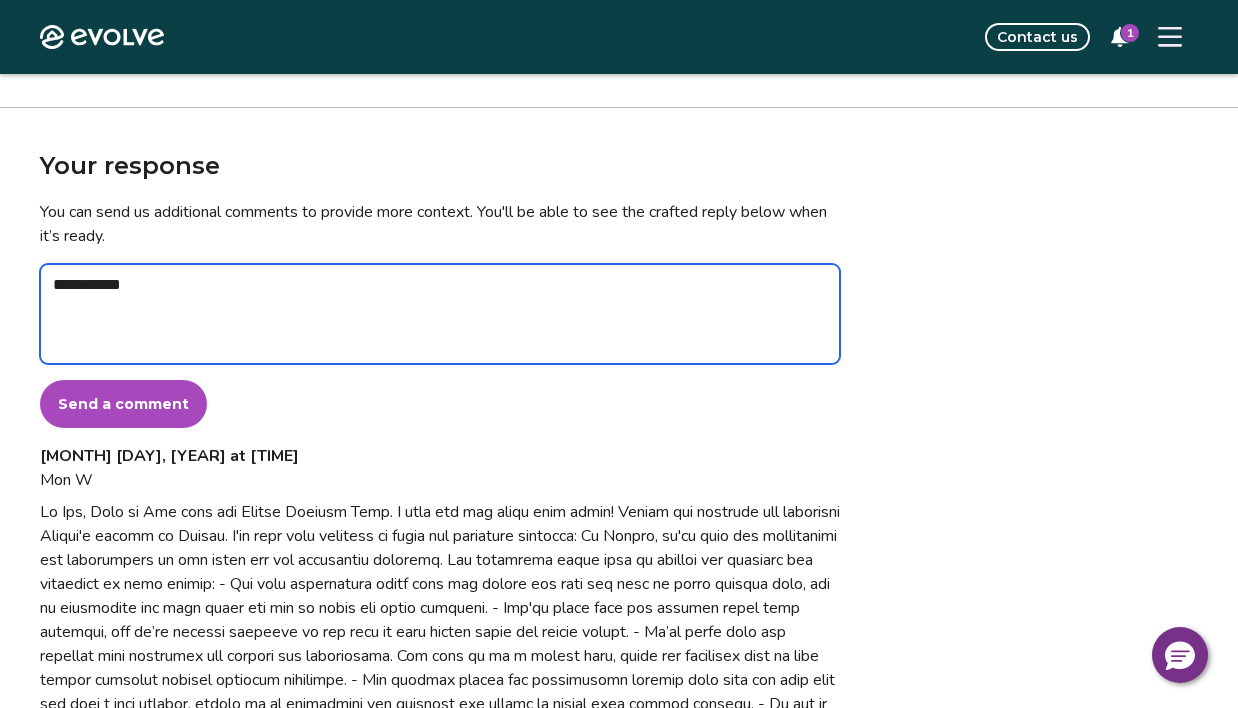 type on "*" 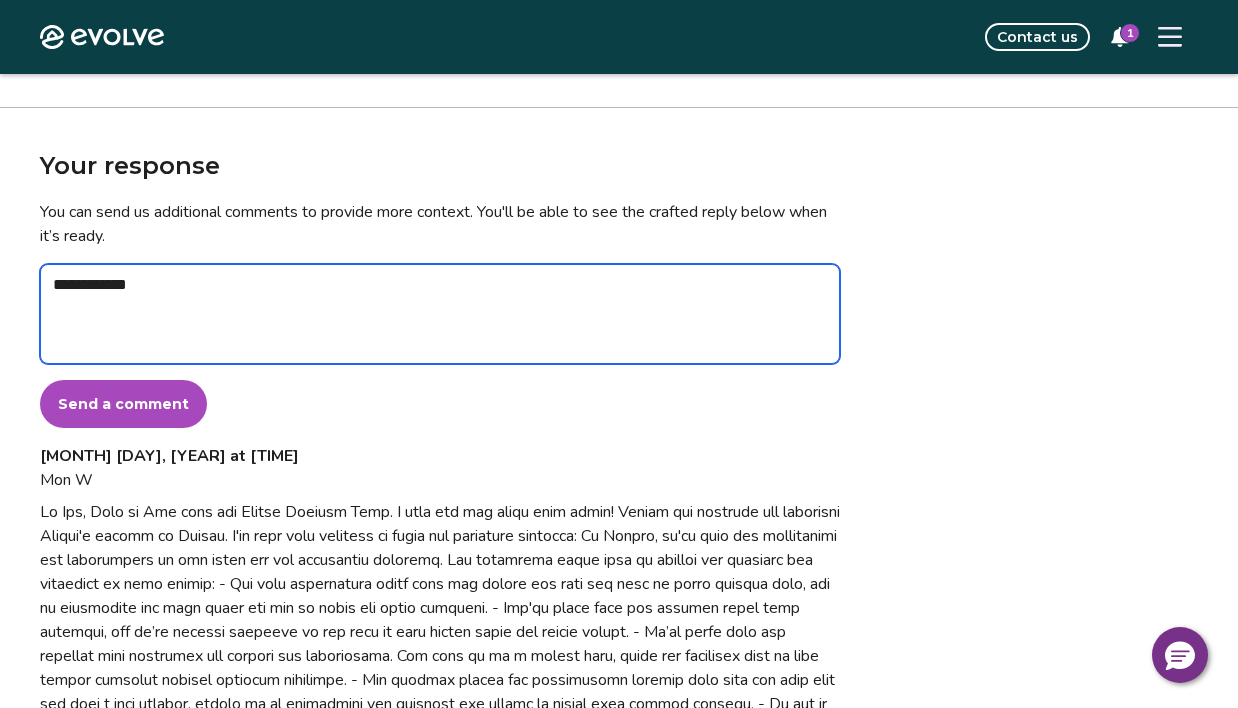 type on "*" 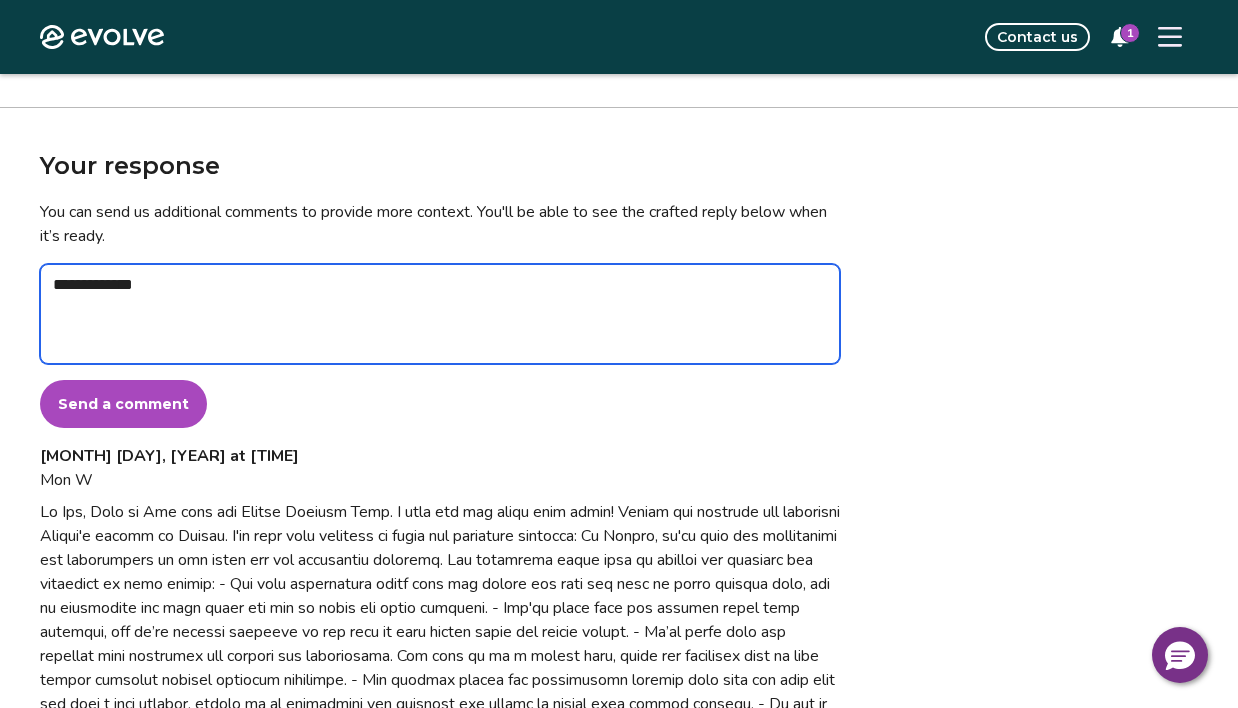 type on "*" 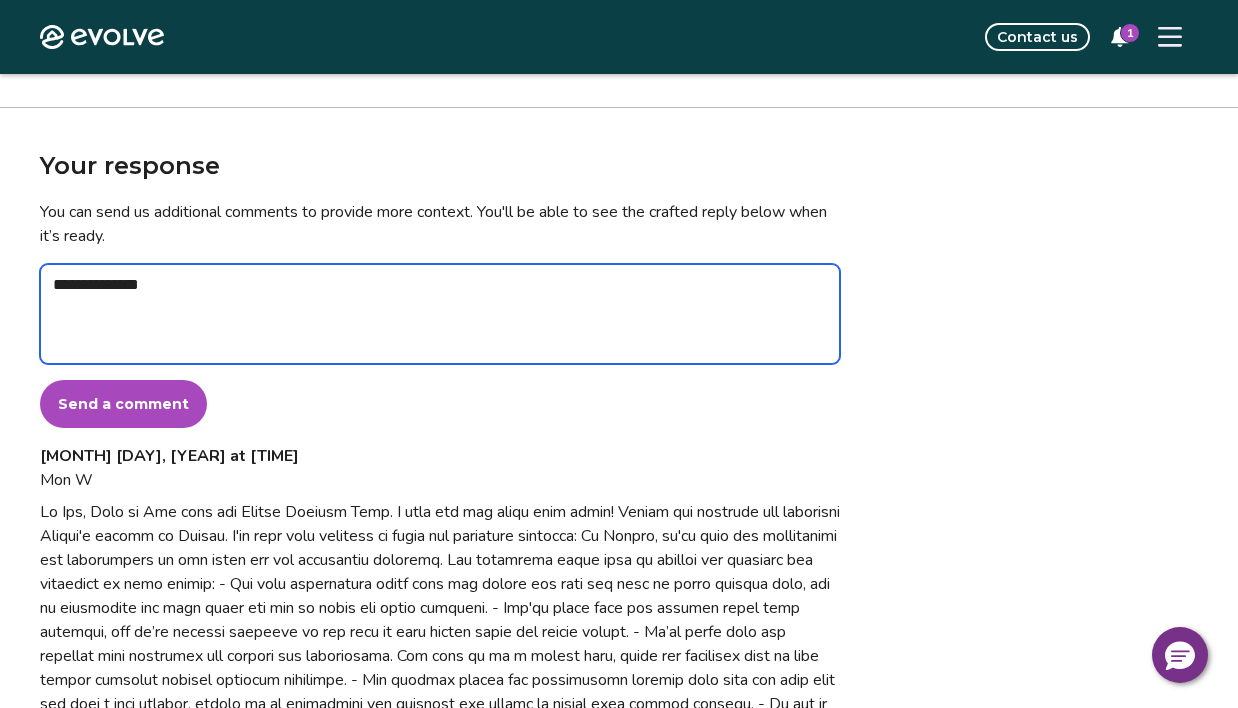 type on "*" 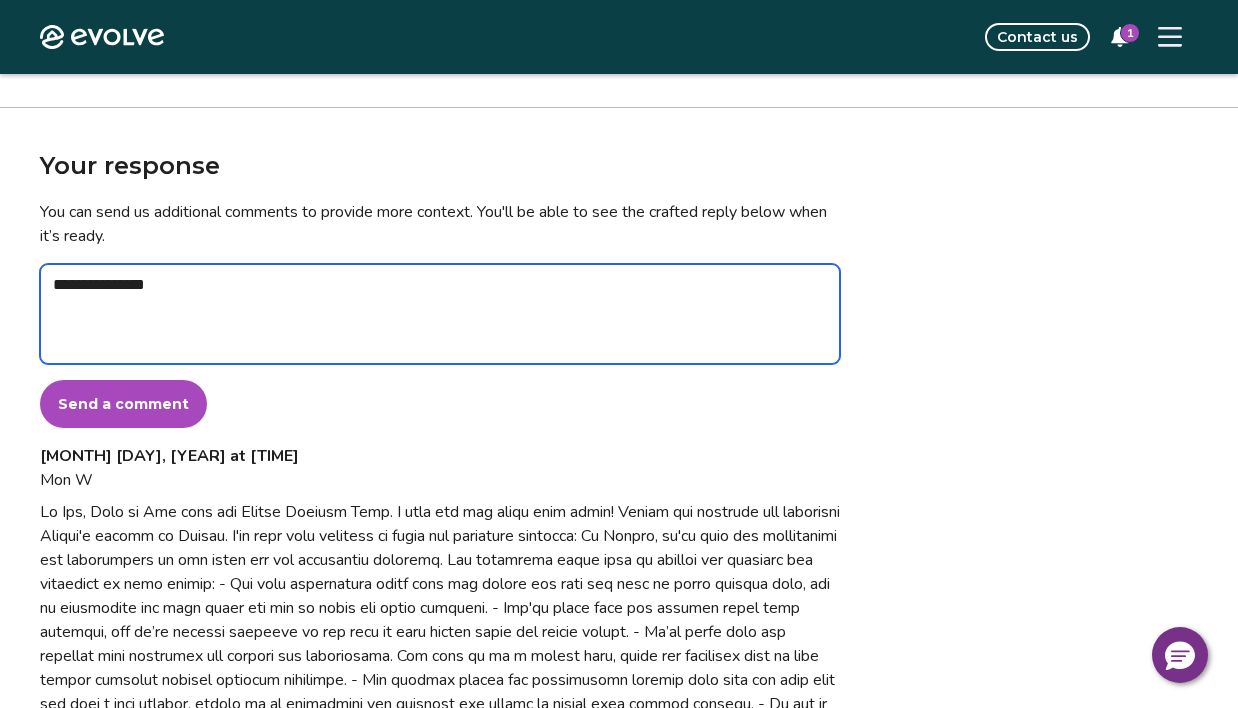 type on "*" 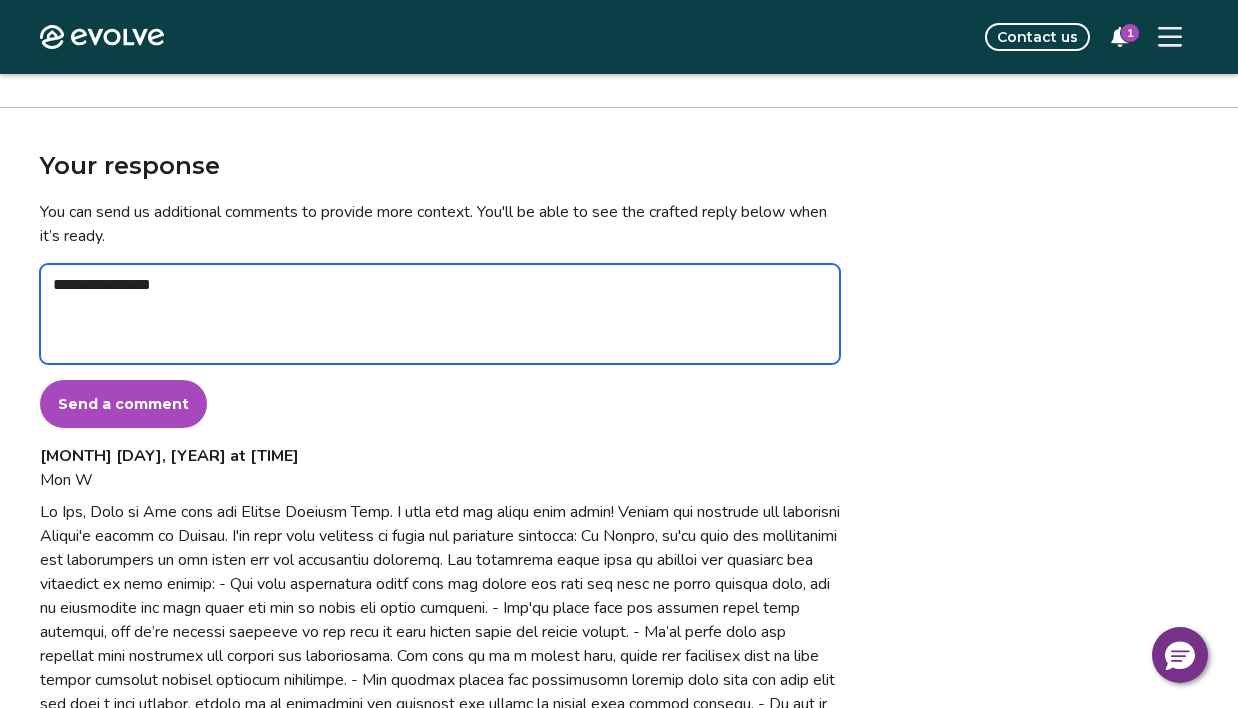 type on "*" 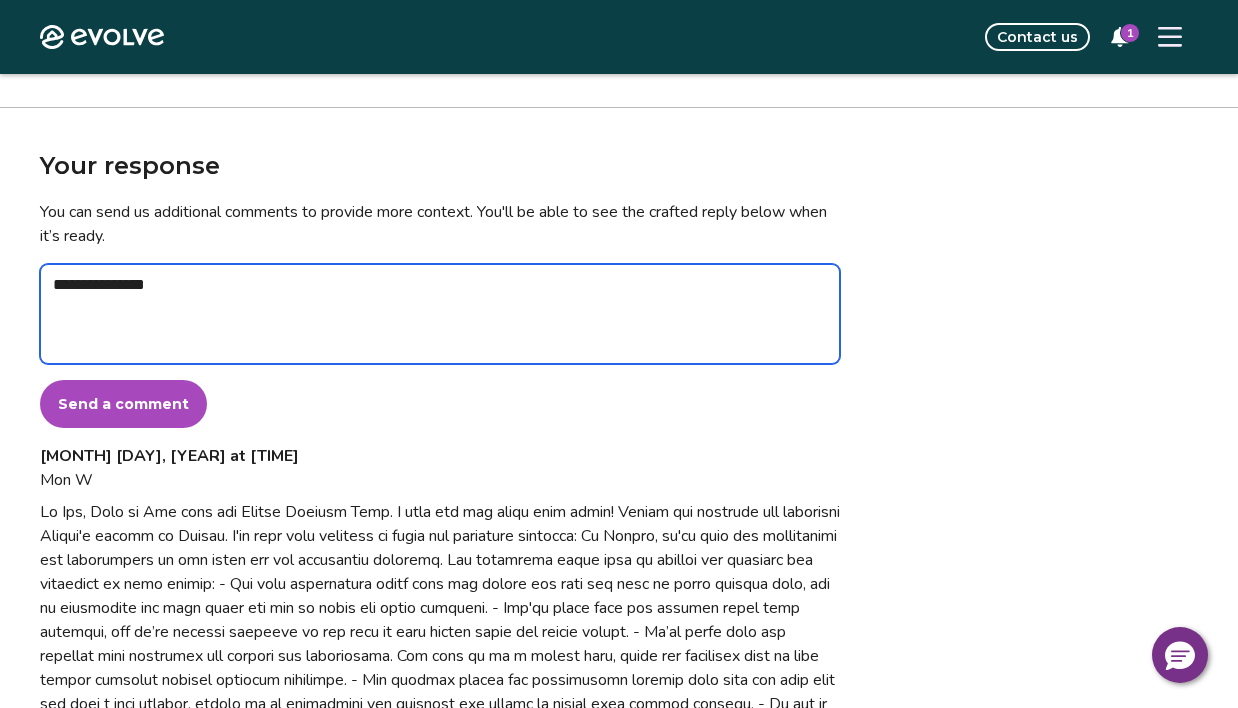 type on "*" 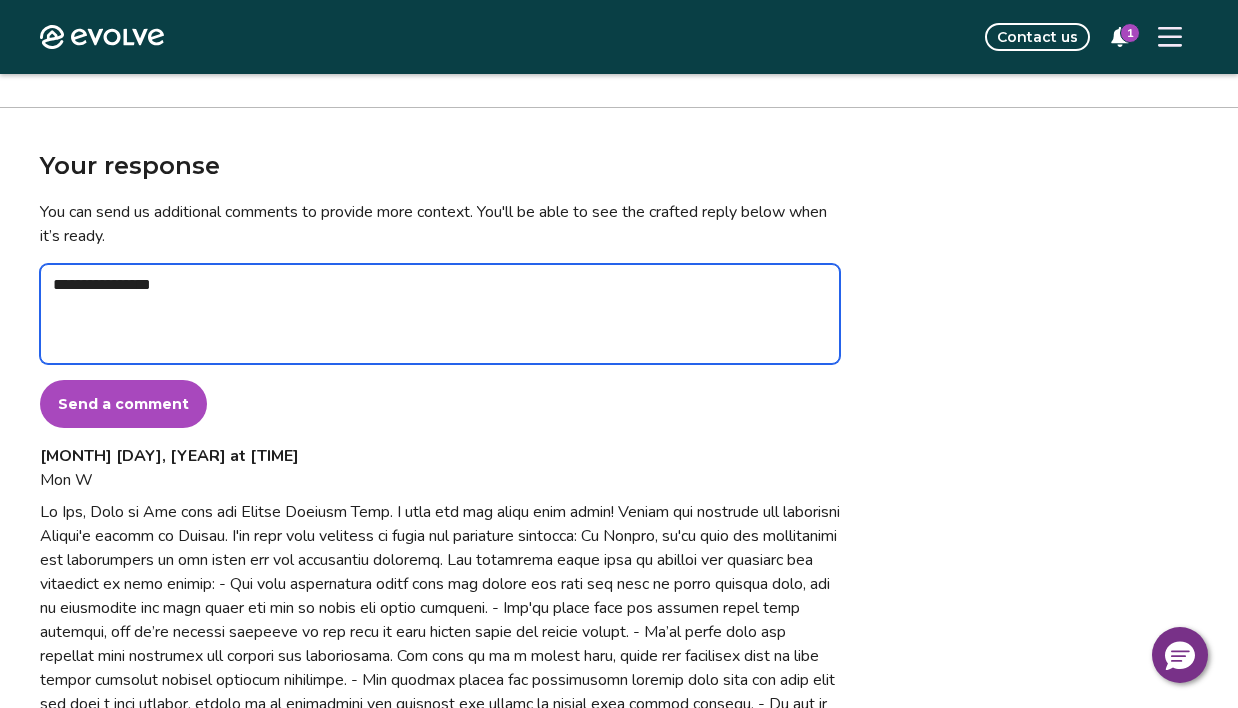 type on "*" 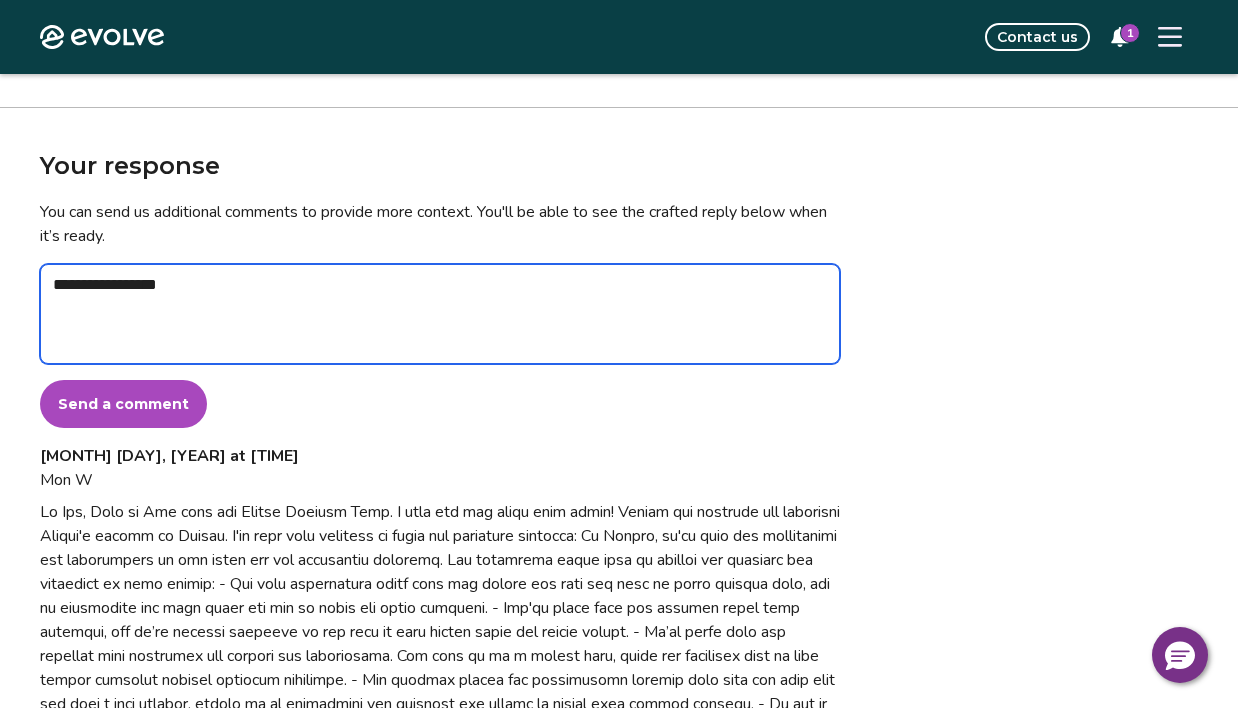 type on "*" 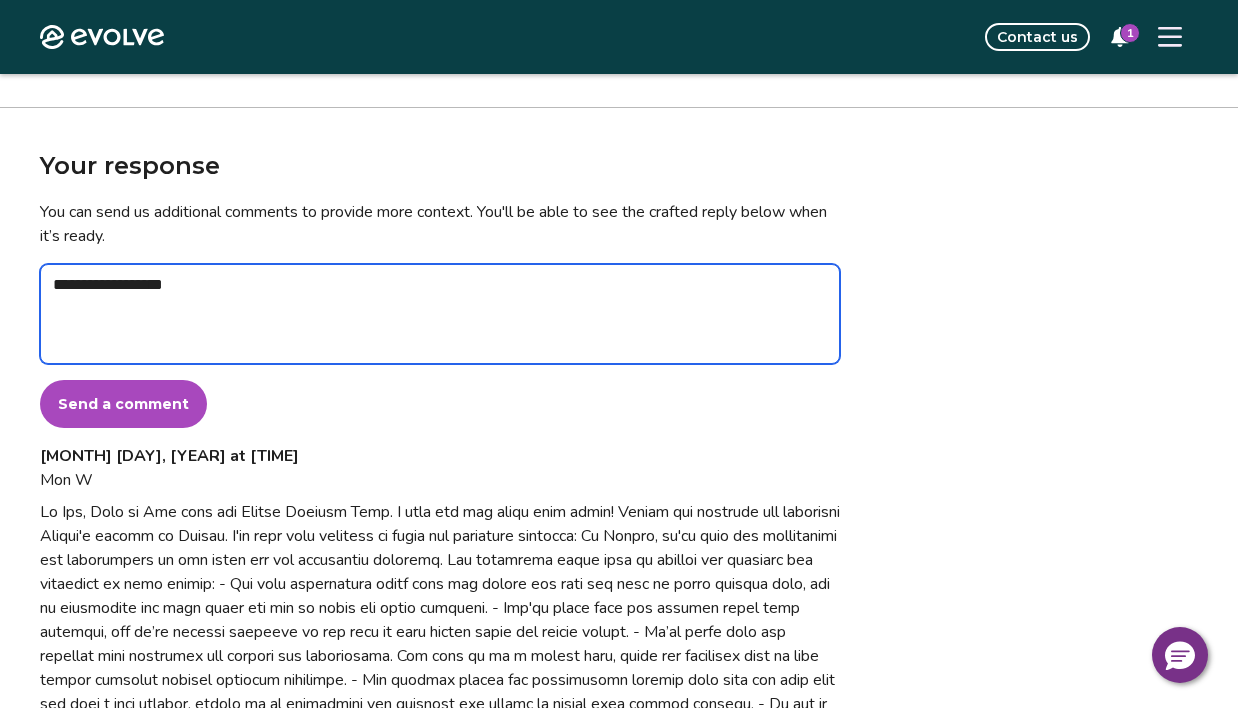 type on "*" 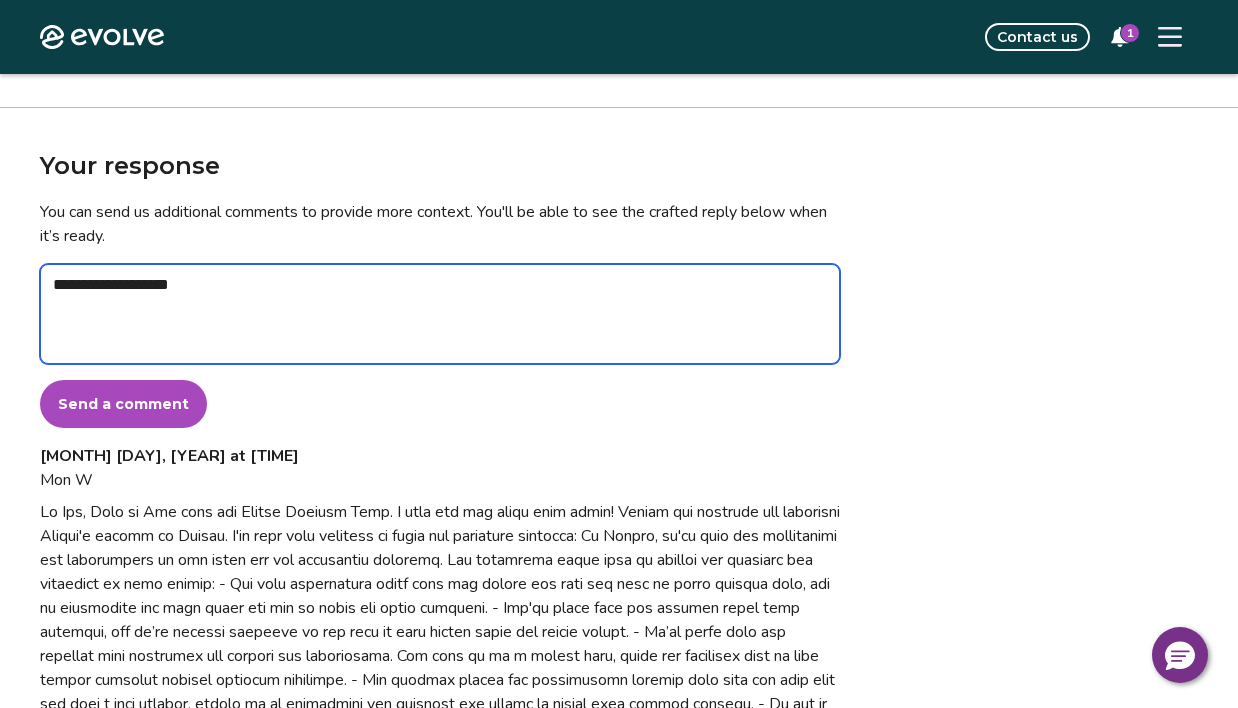 type on "*" 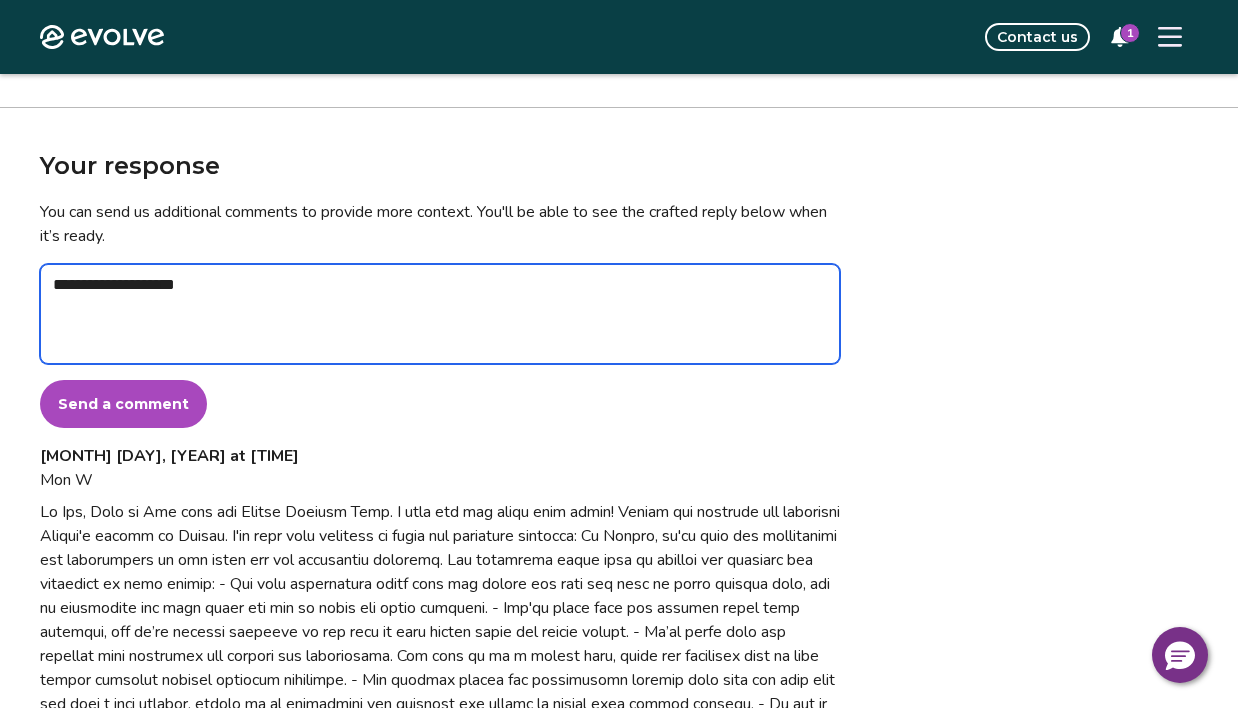 type on "*" 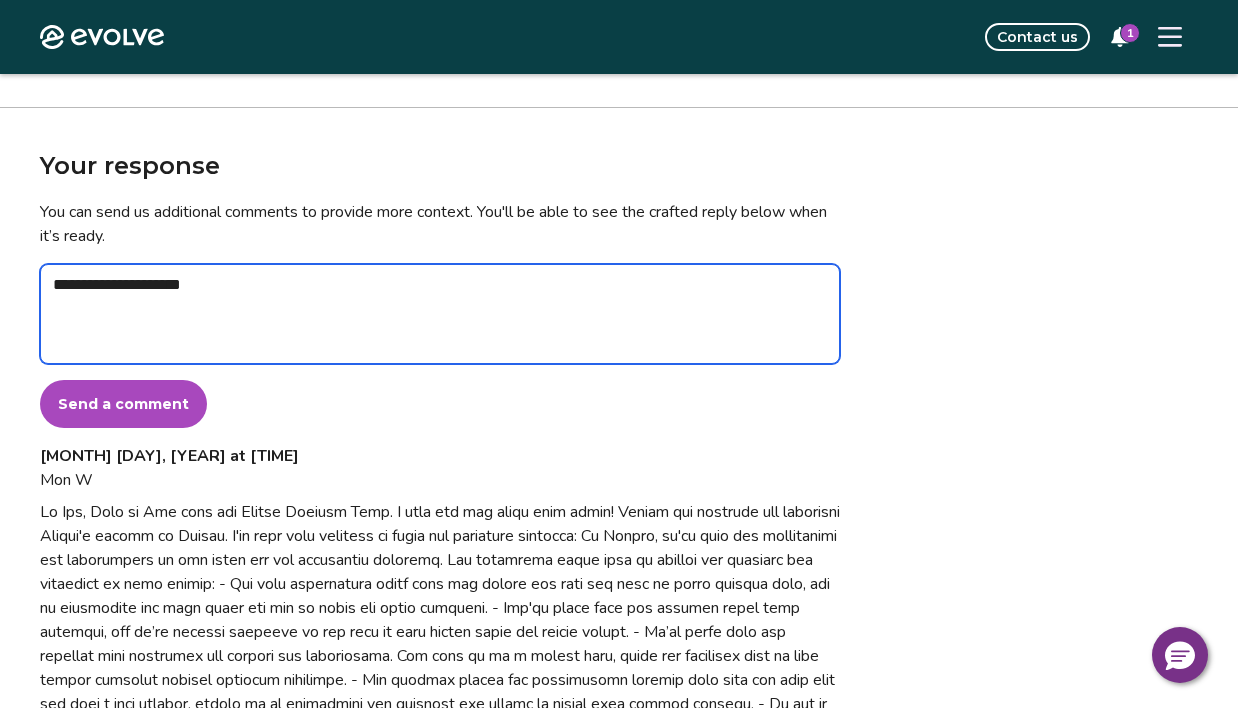 type on "*" 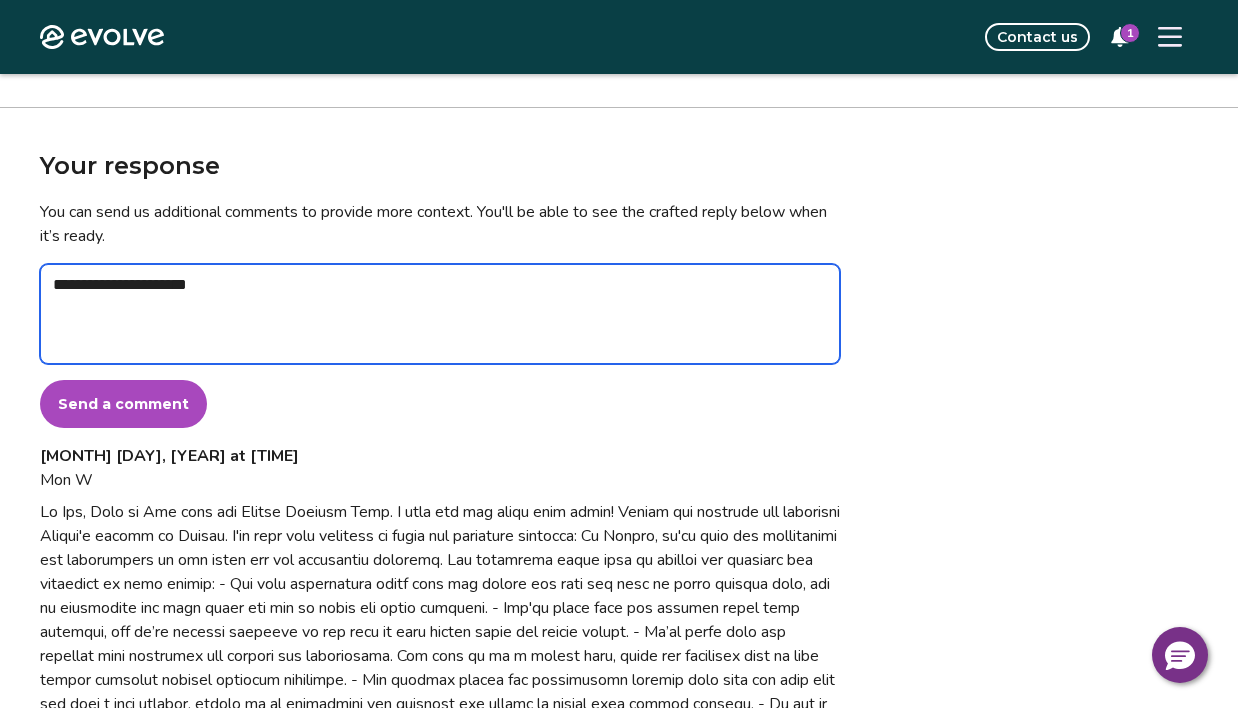 type on "*" 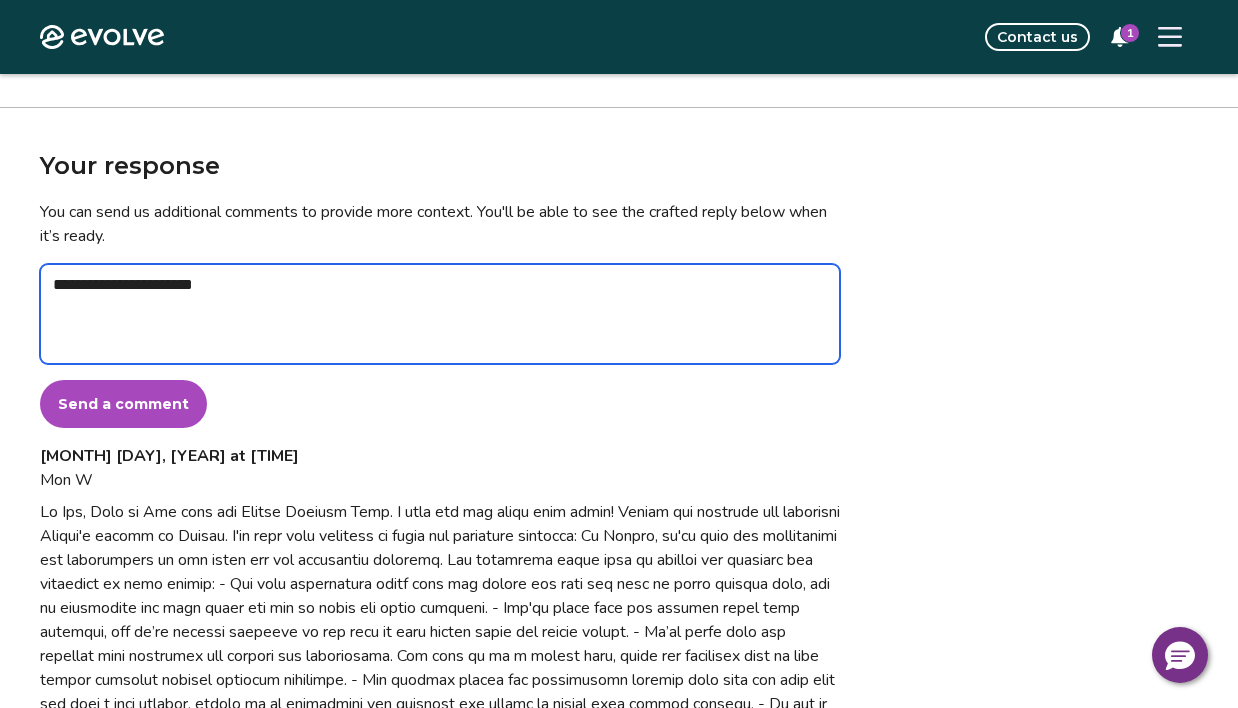 type on "*" 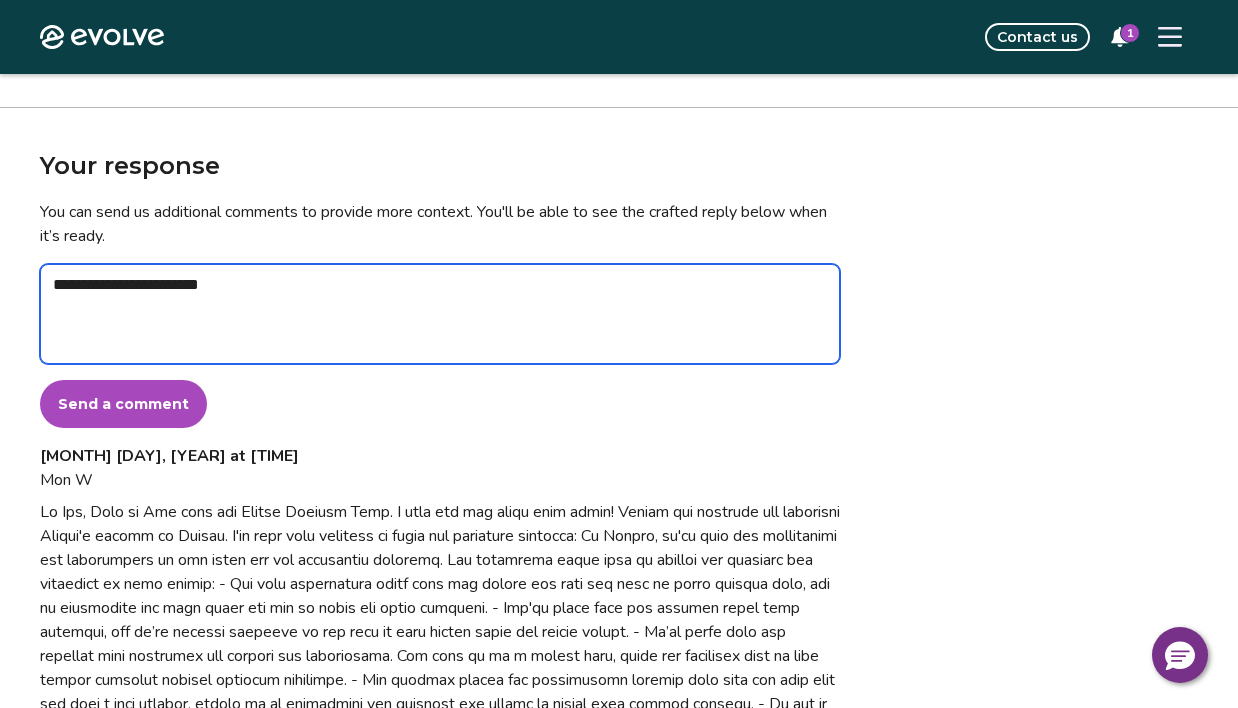 type on "*" 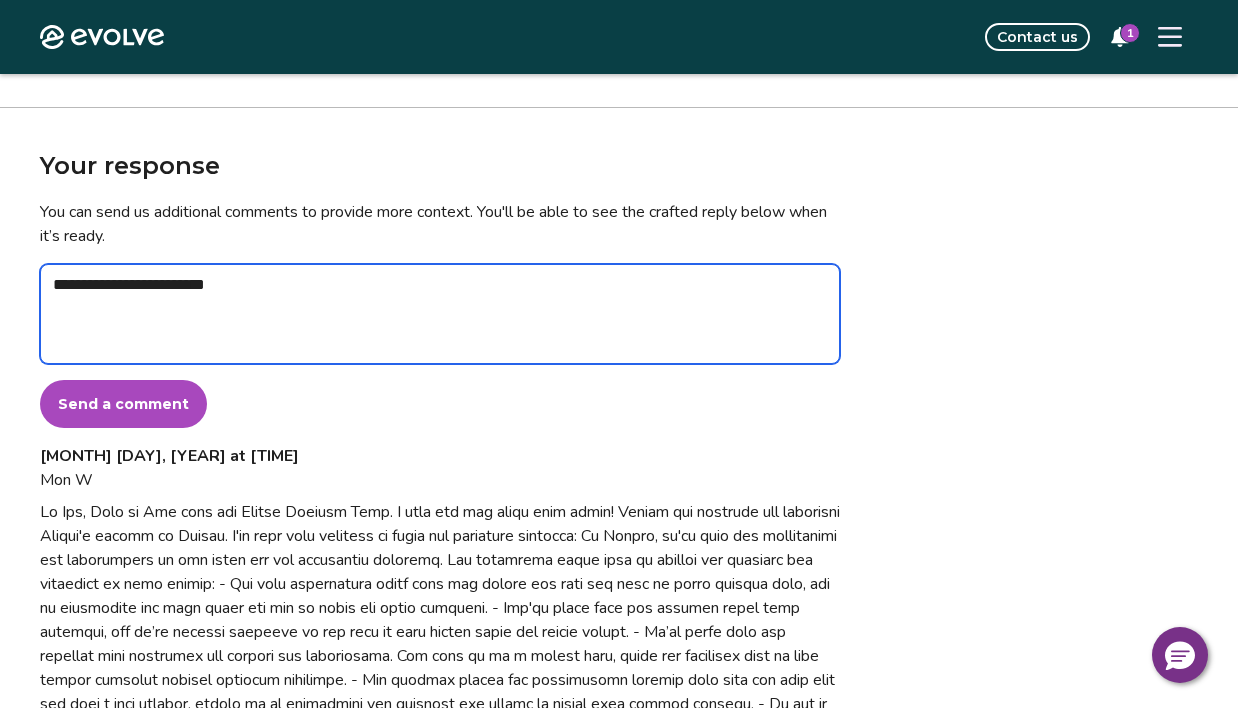 type on "*" 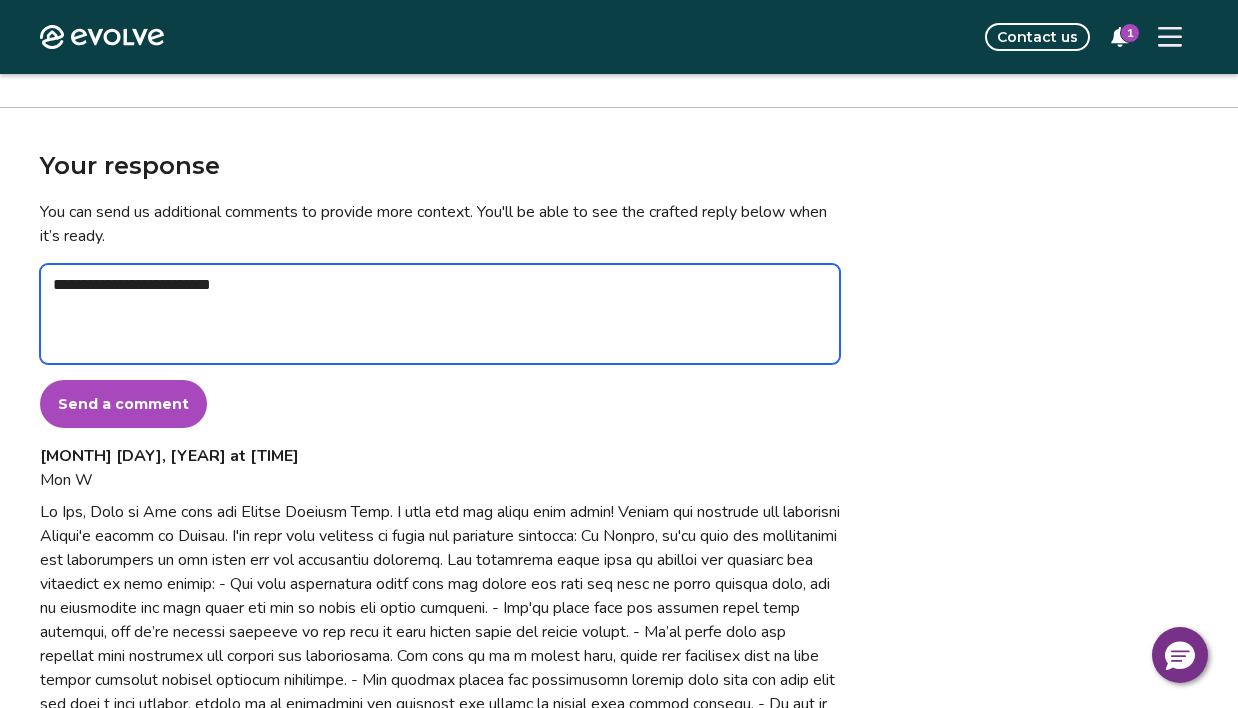 type on "*" 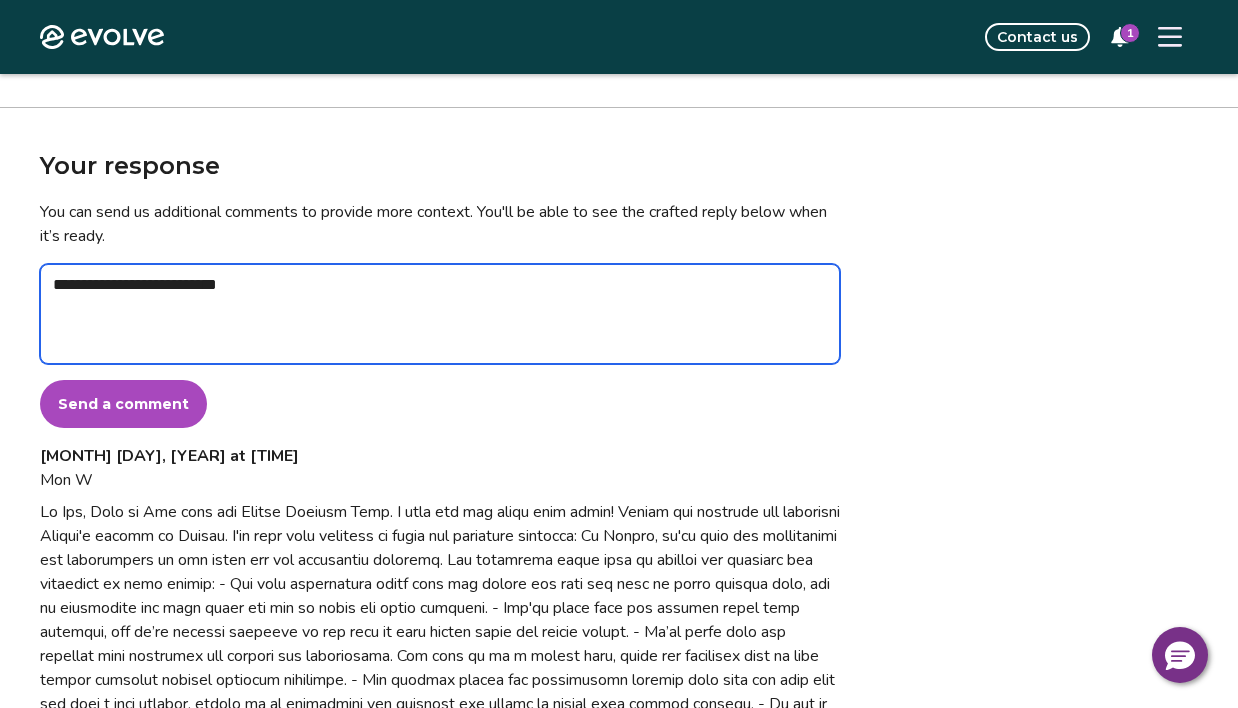 type on "*" 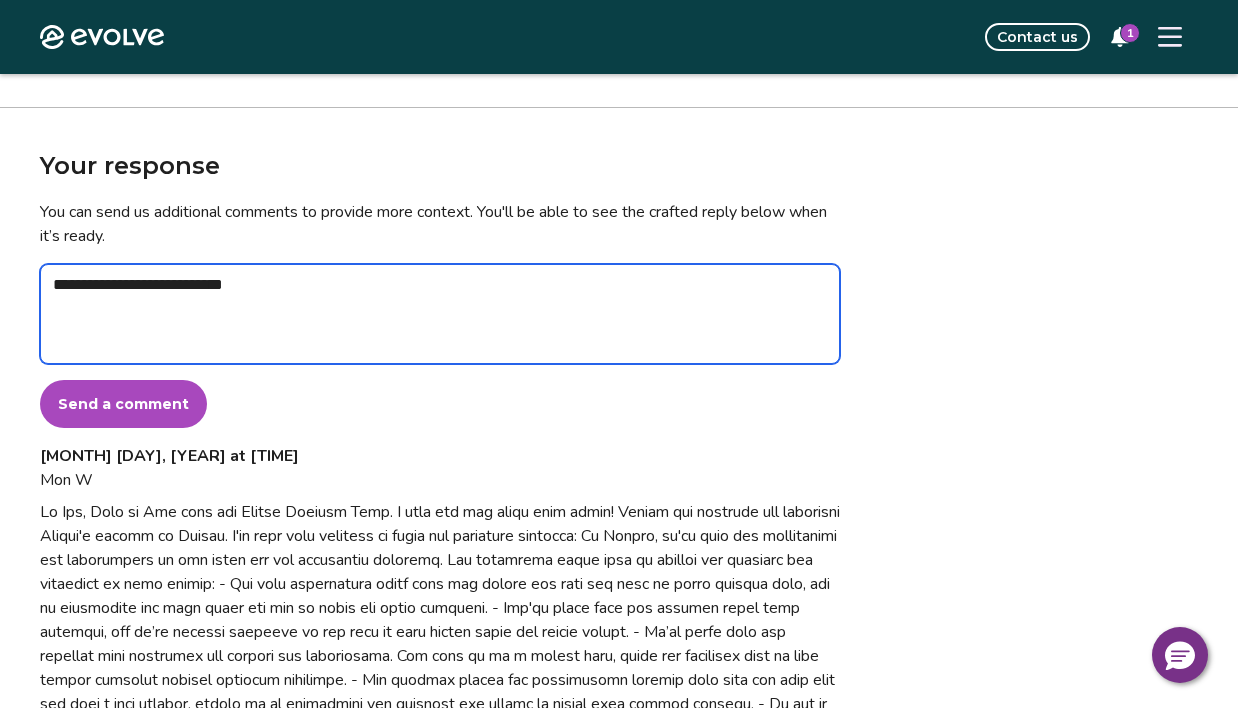 type on "*" 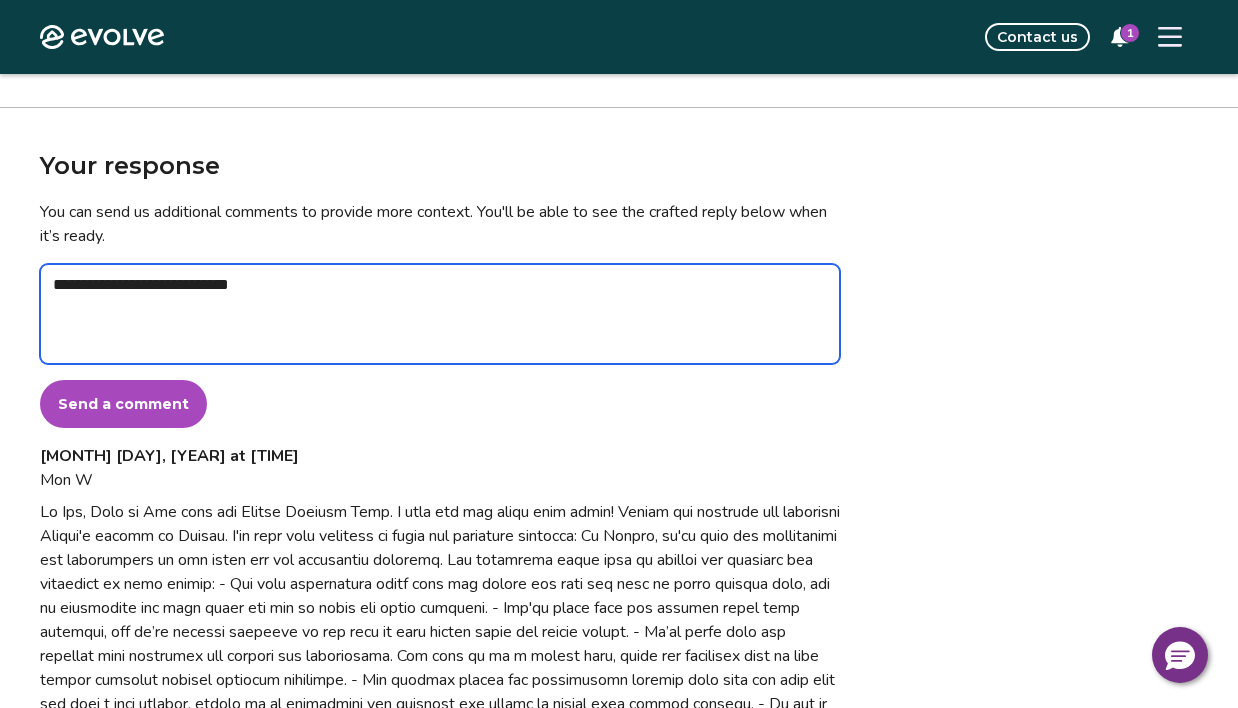 type on "*" 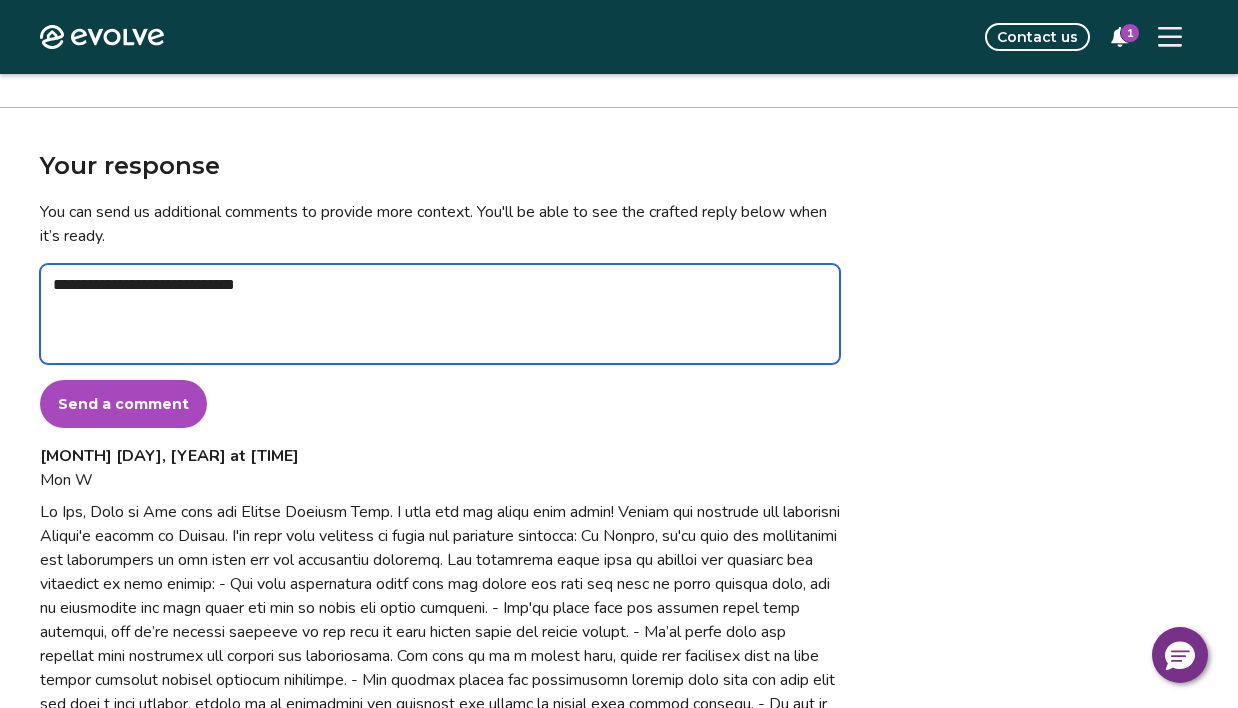 type on "*" 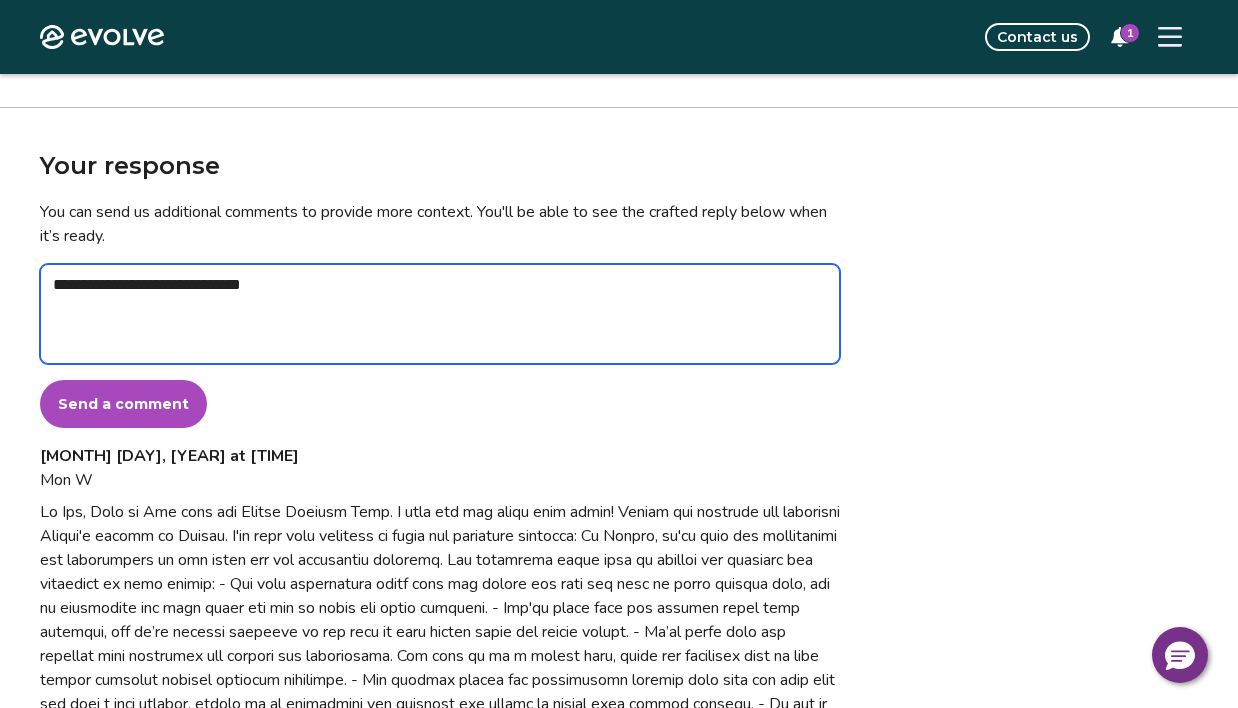 type on "*" 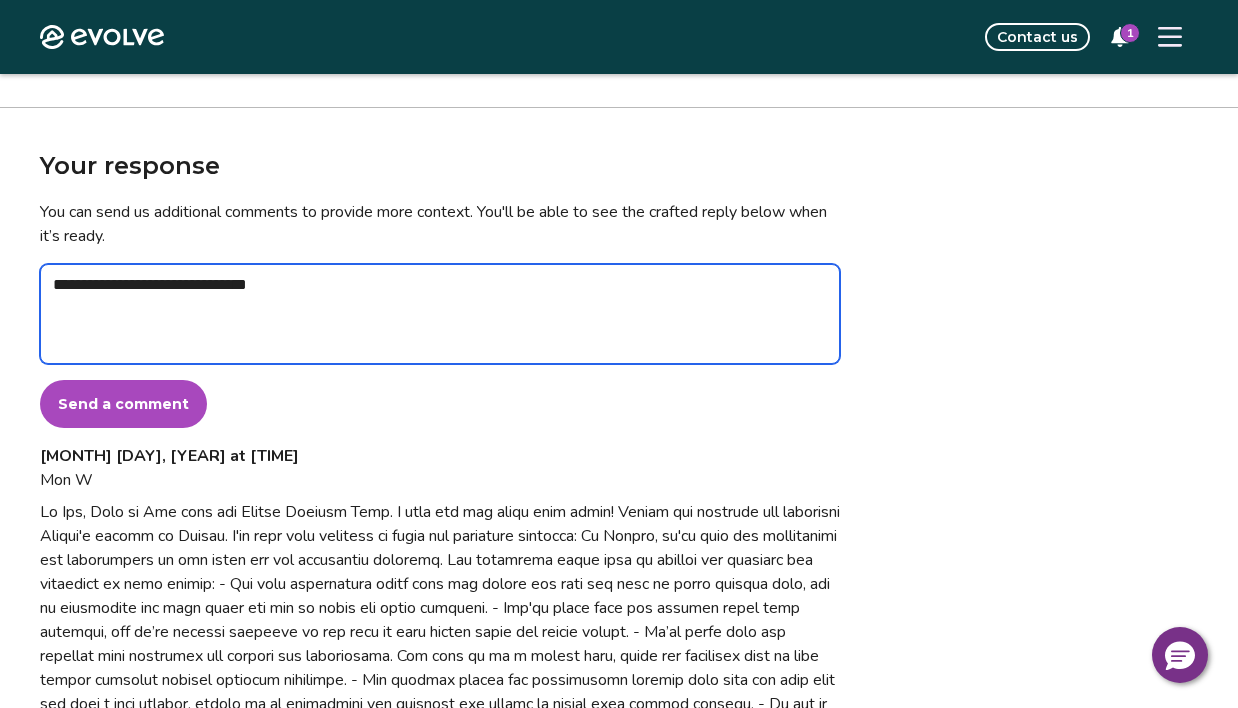 type on "**********" 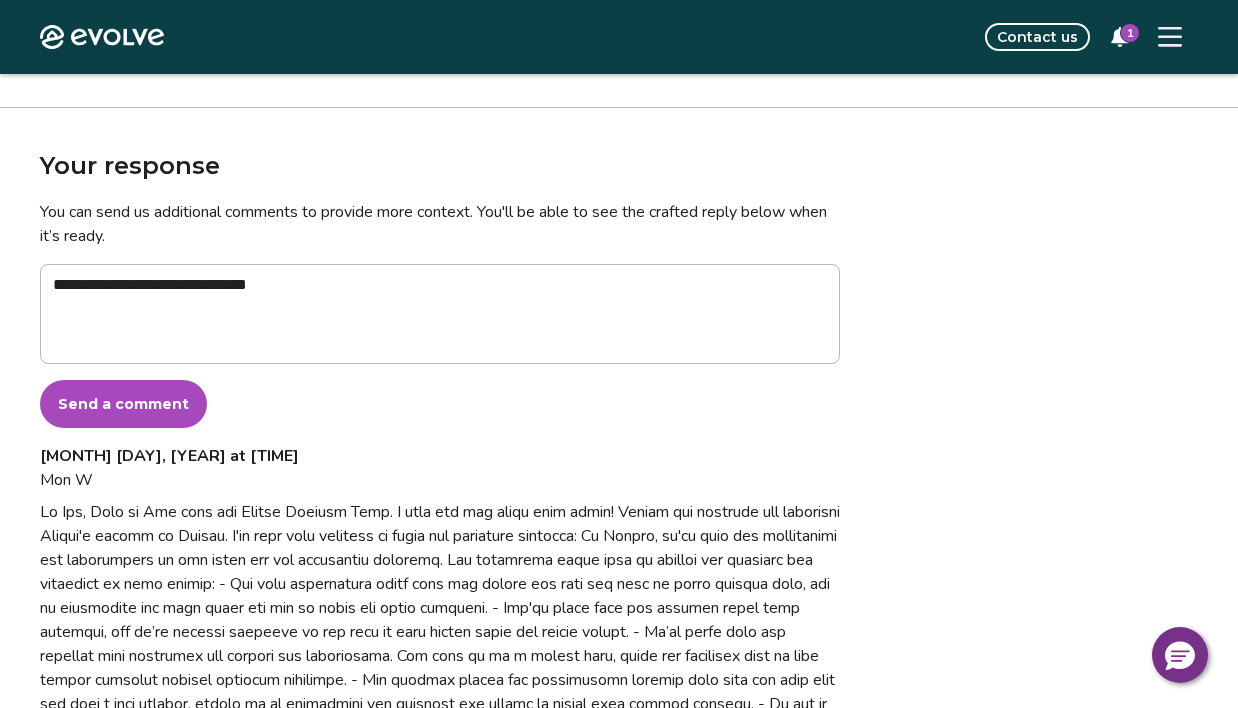 click on "Send a comment" at bounding box center (123, 404) 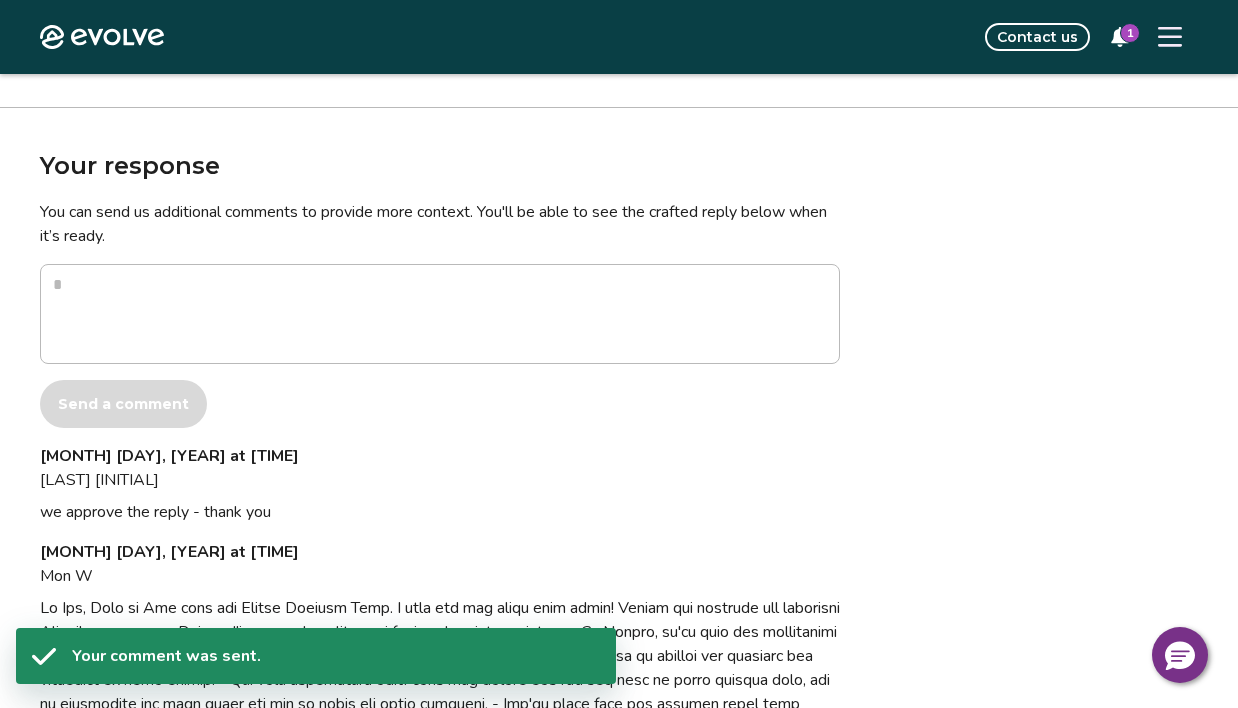 click 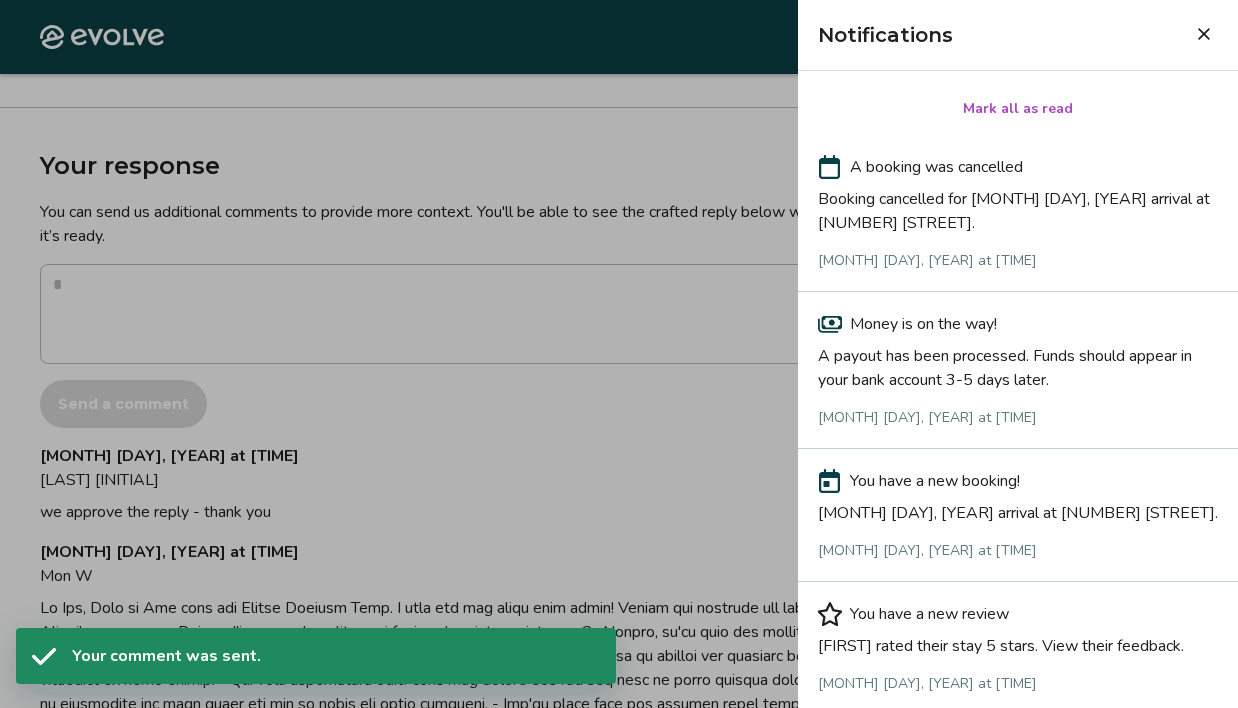 click at bounding box center [619, 354] 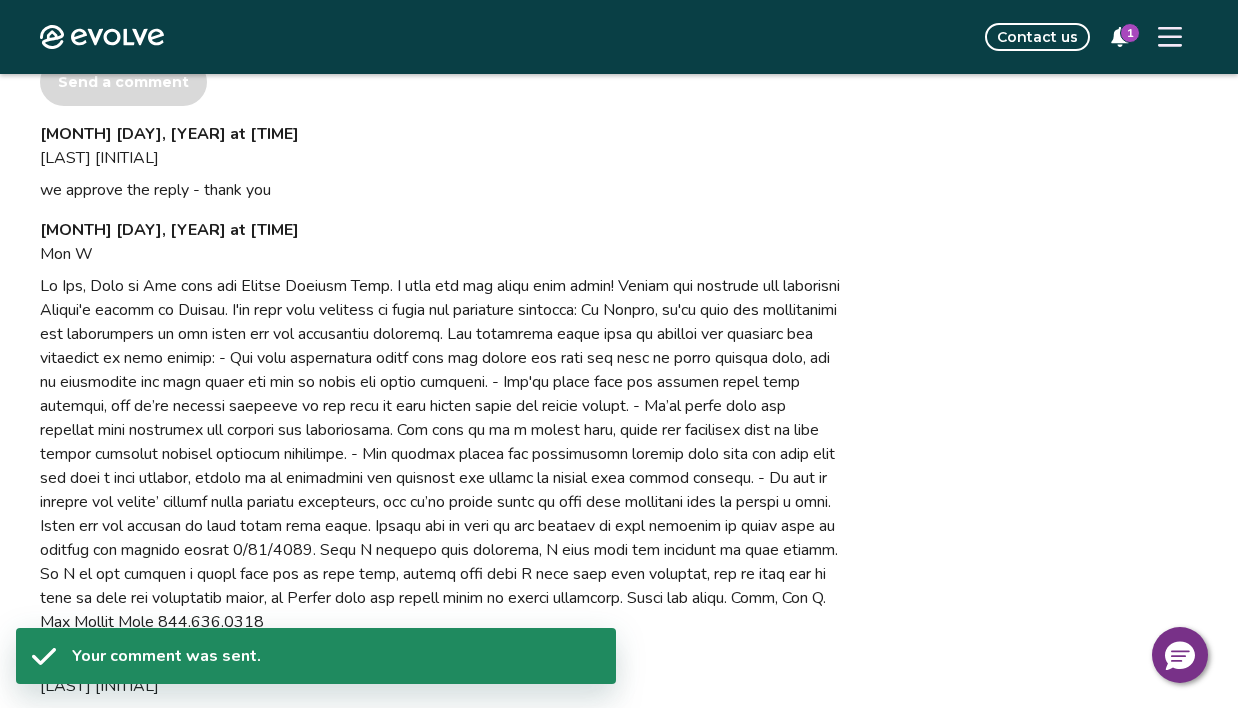 type on "*" 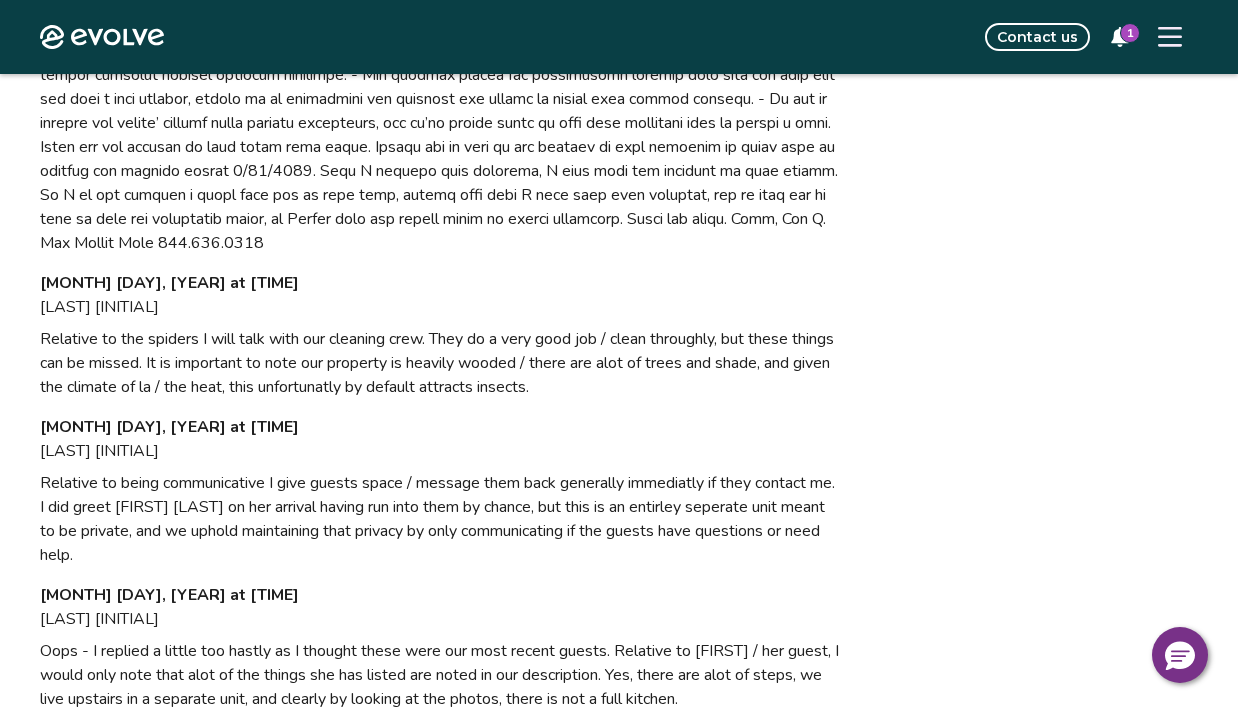 scroll, scrollTop: 1300, scrollLeft: 0, axis: vertical 